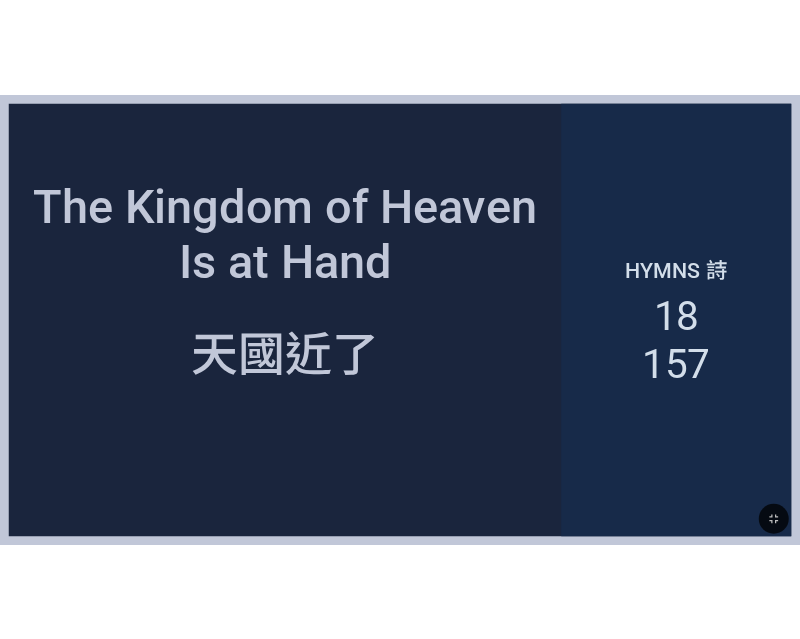 scroll, scrollTop: 0, scrollLeft: 0, axis: both 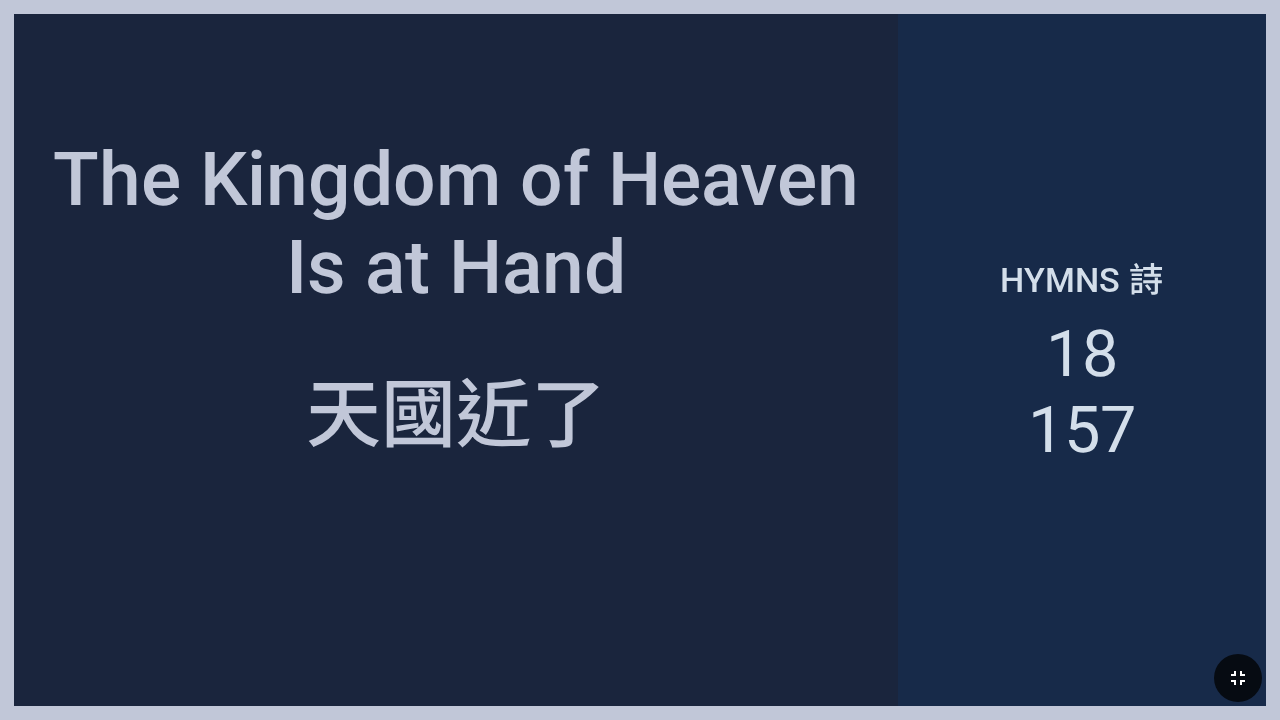 click at bounding box center [1238, 678] 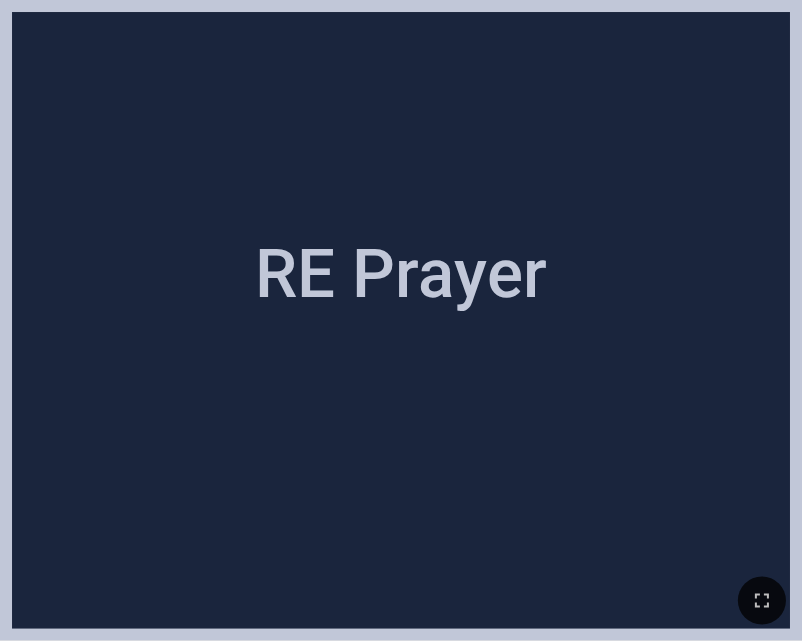 scroll, scrollTop: 0, scrollLeft: 0, axis: both 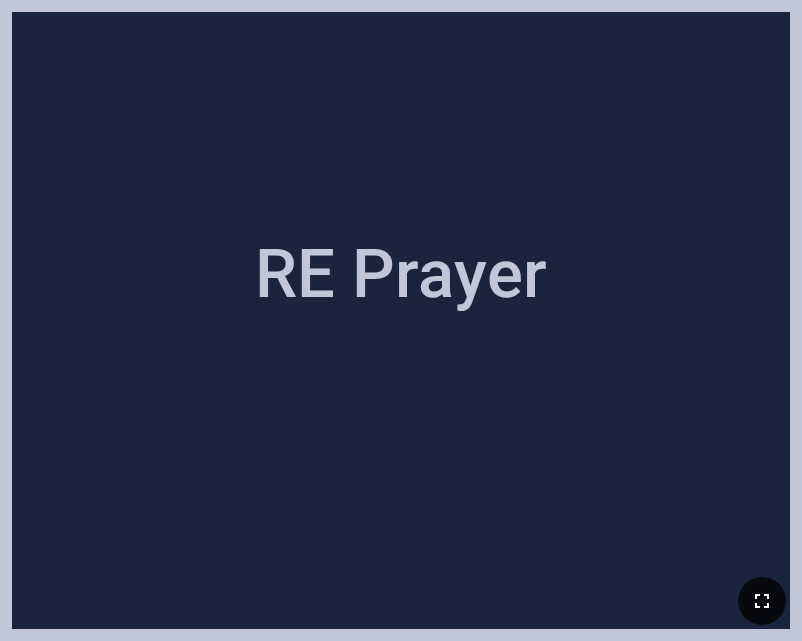 click 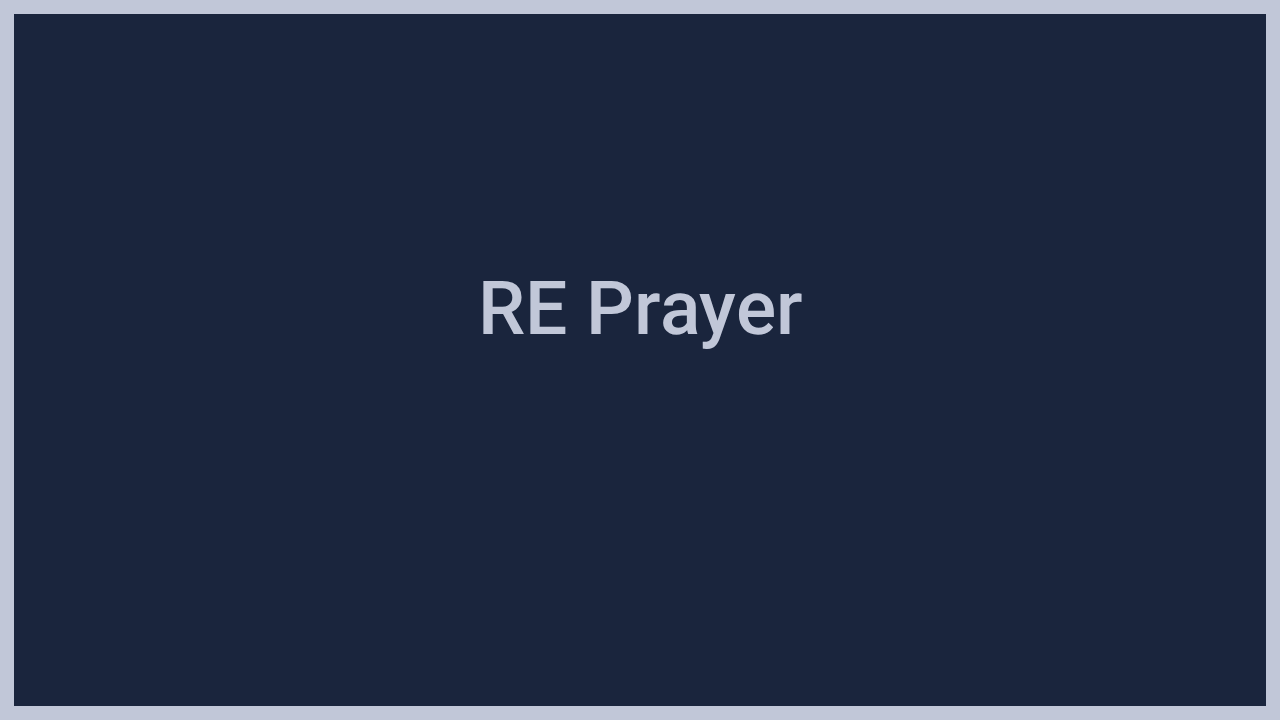type 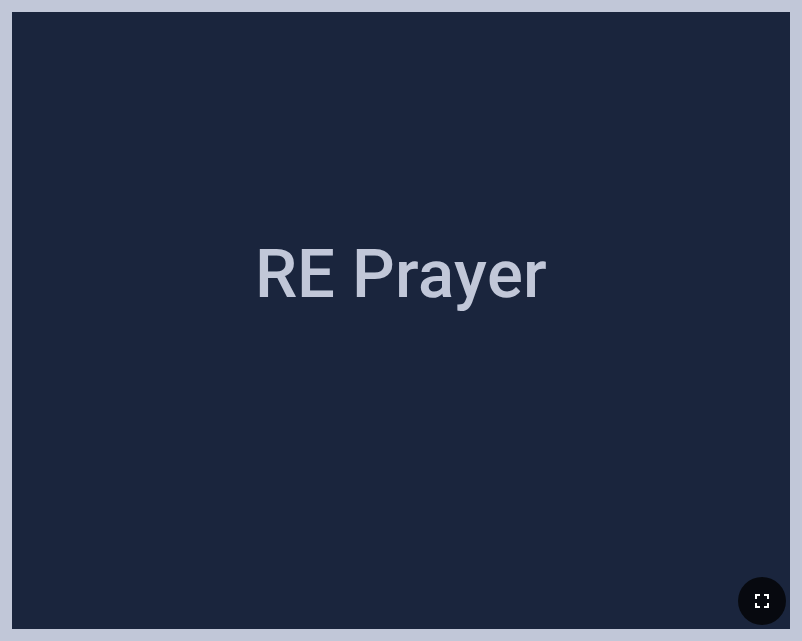 click at bounding box center (762, 601) 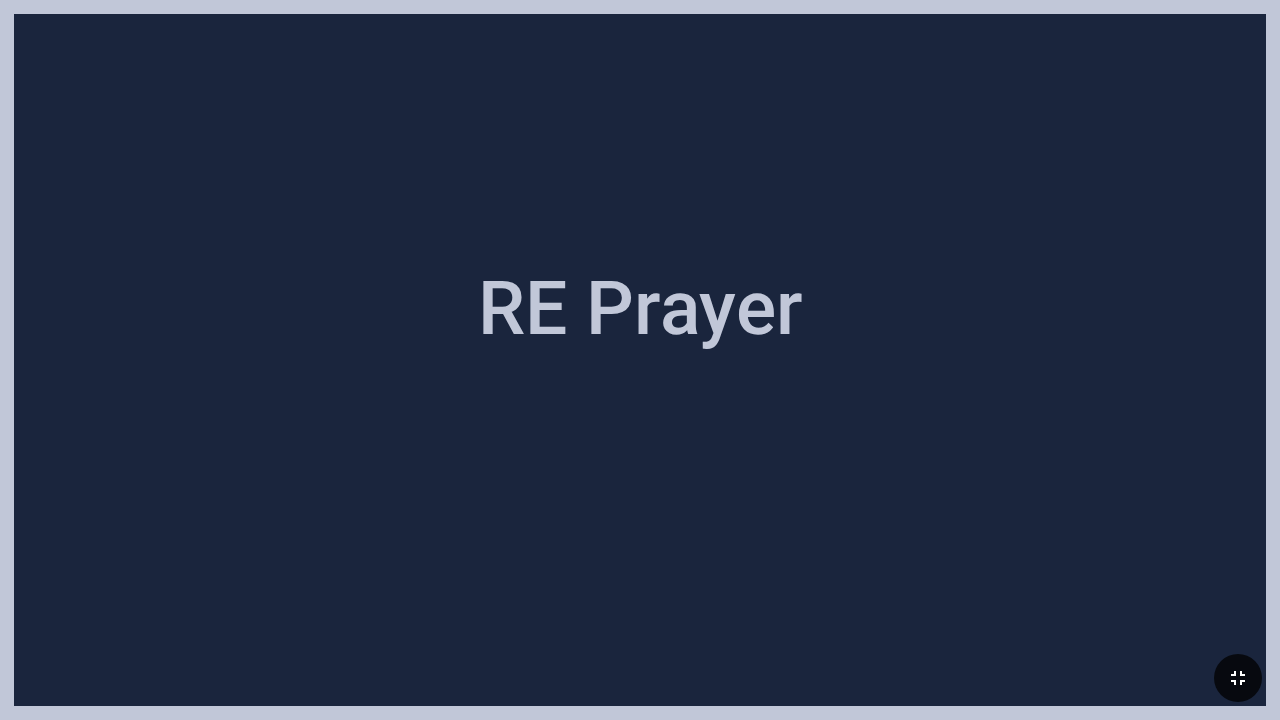 click at bounding box center [1238, 678] 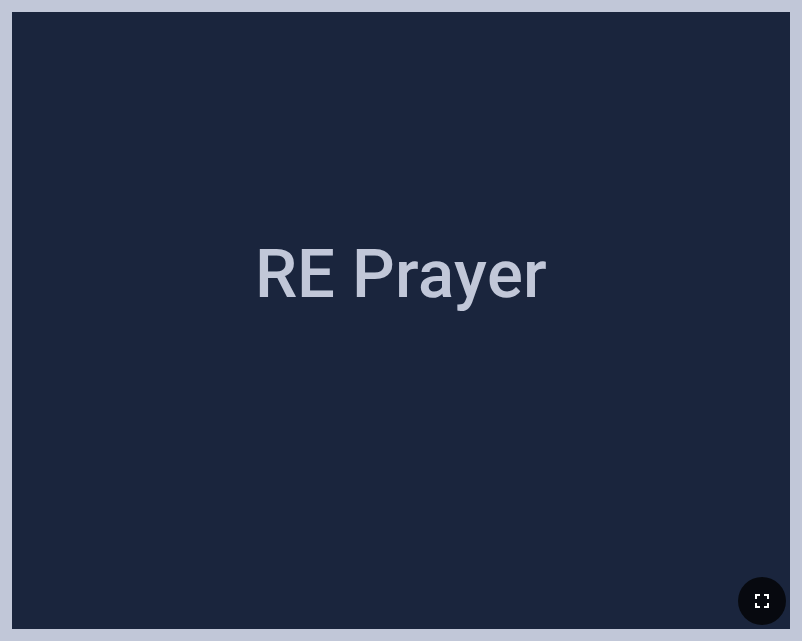 click at bounding box center (762, 601) 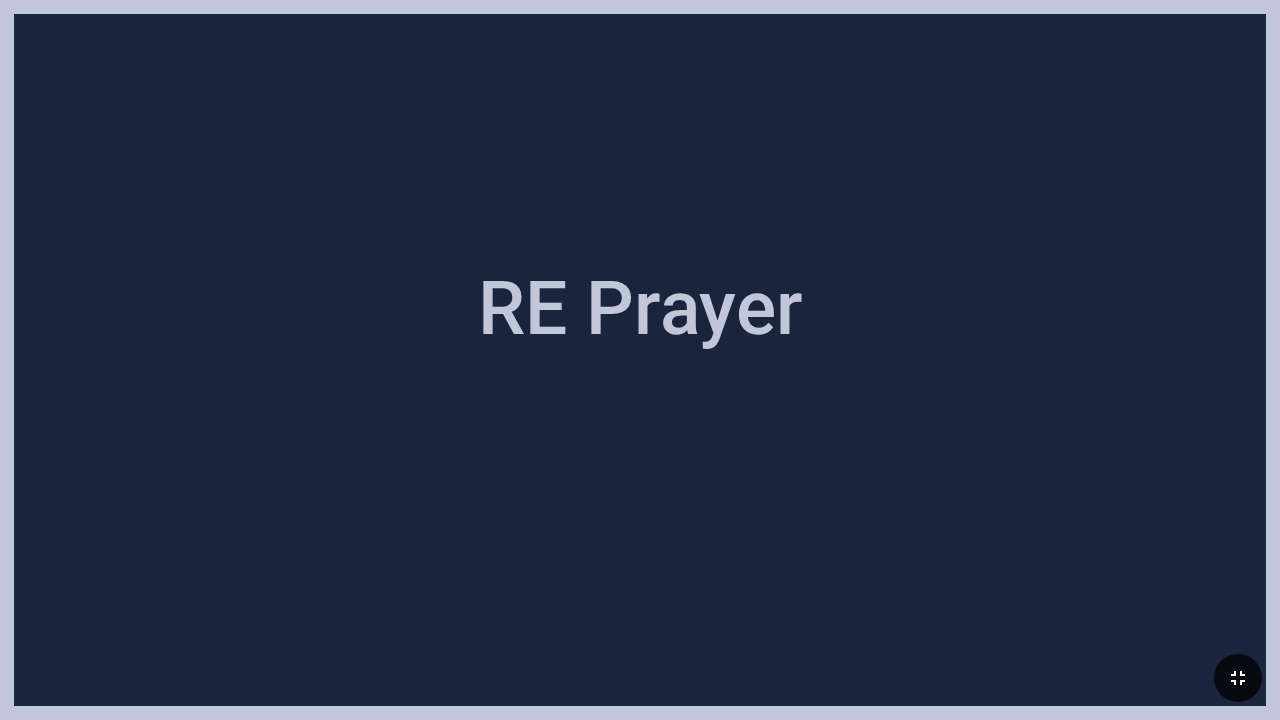 click at bounding box center [1238, 678] 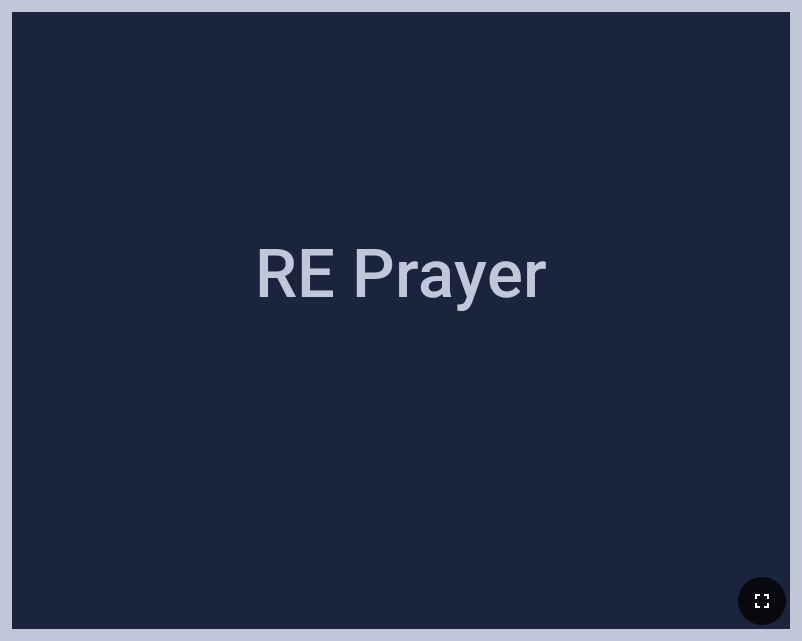 click at bounding box center [762, 601] 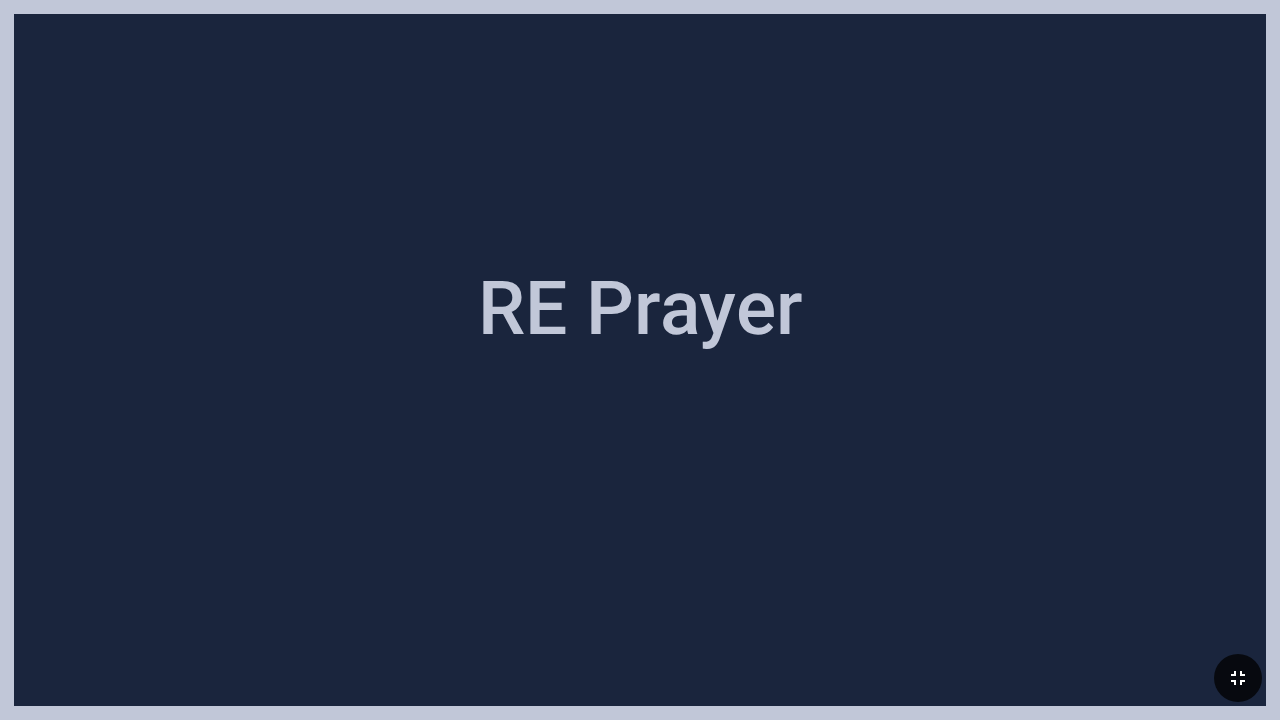 click at bounding box center (1238, 678) 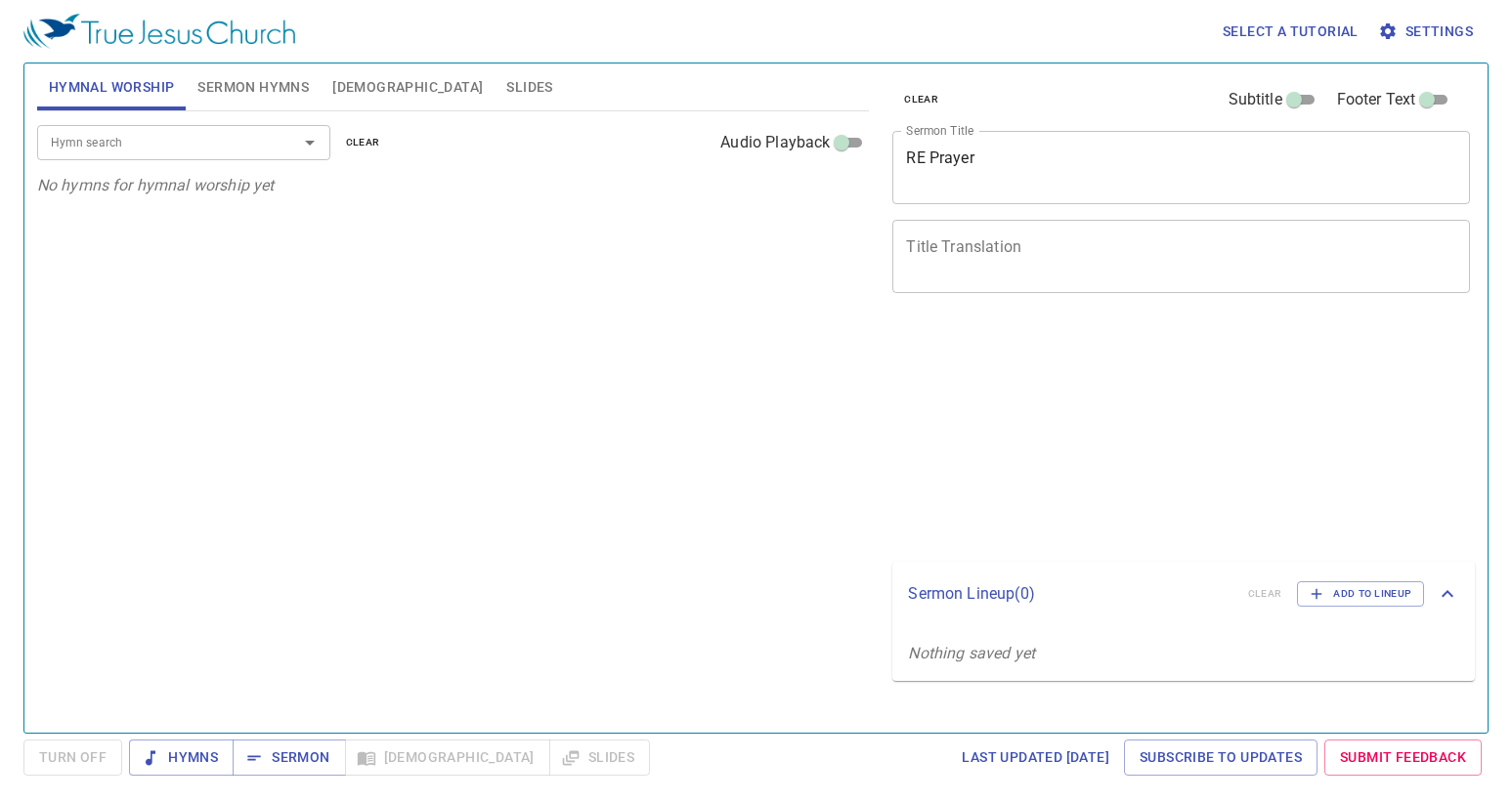 scroll, scrollTop: 0, scrollLeft: 0, axis: both 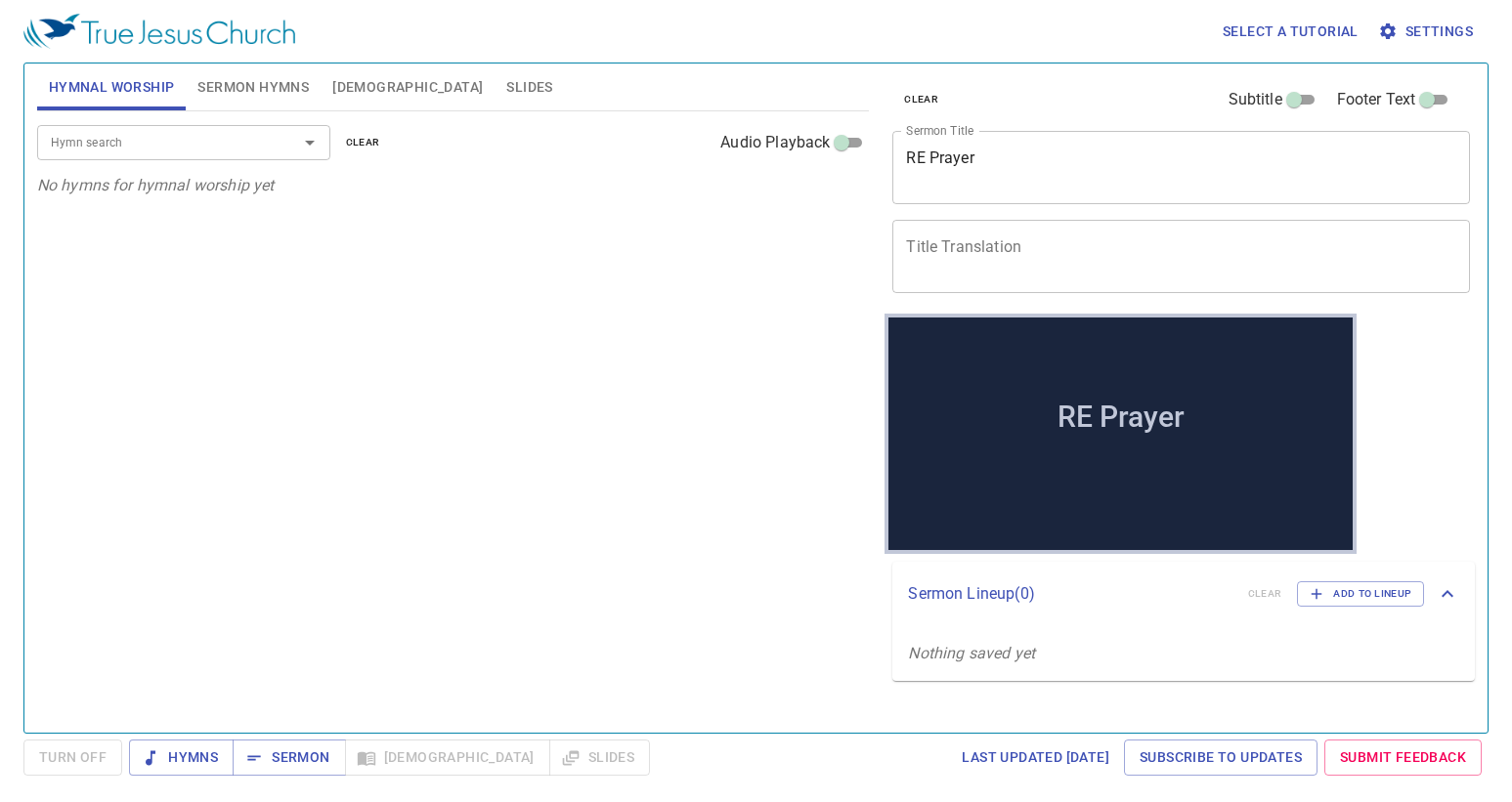 click on "Hymn search" at bounding box center [154, 142] 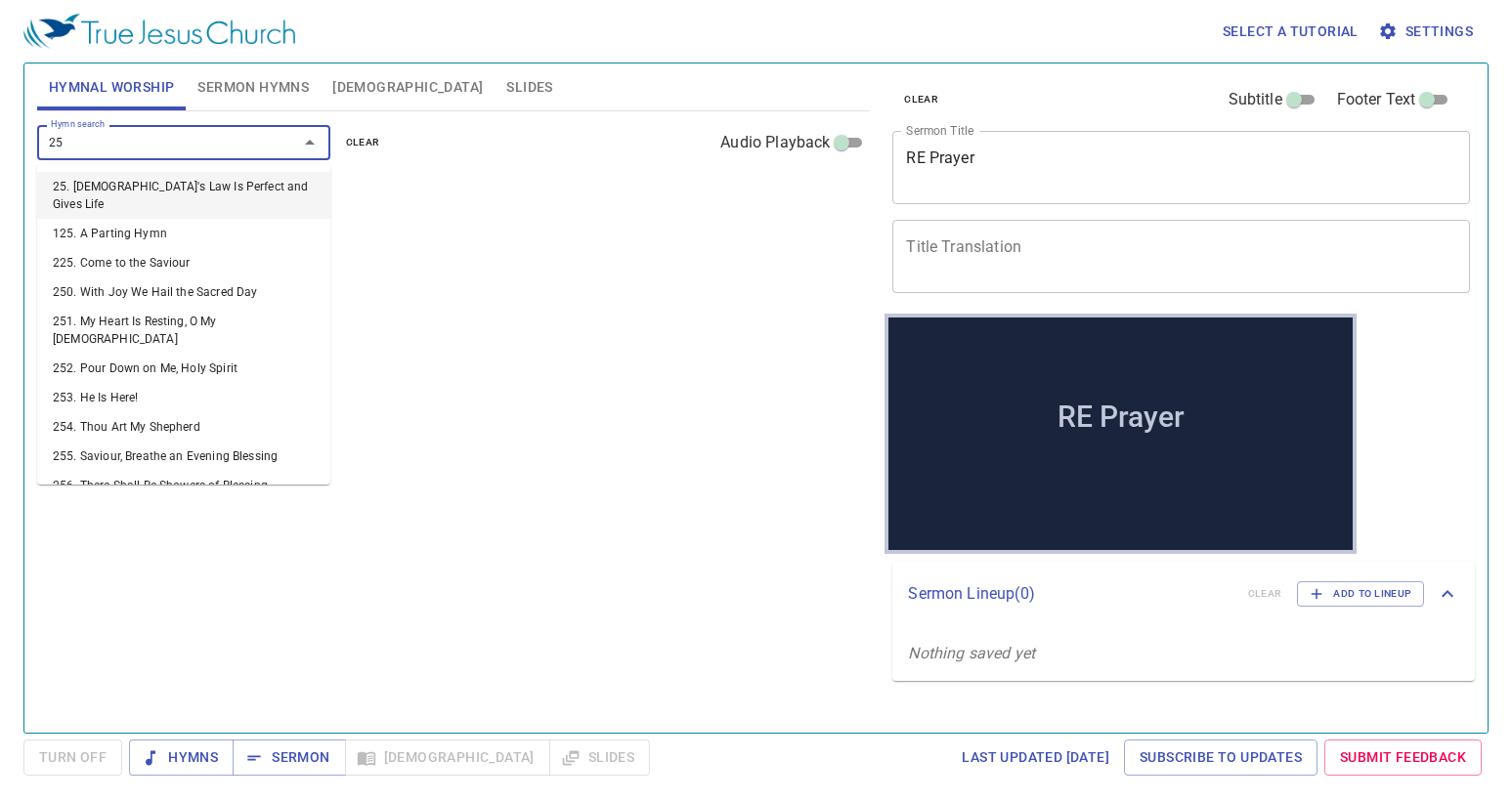 type on "259" 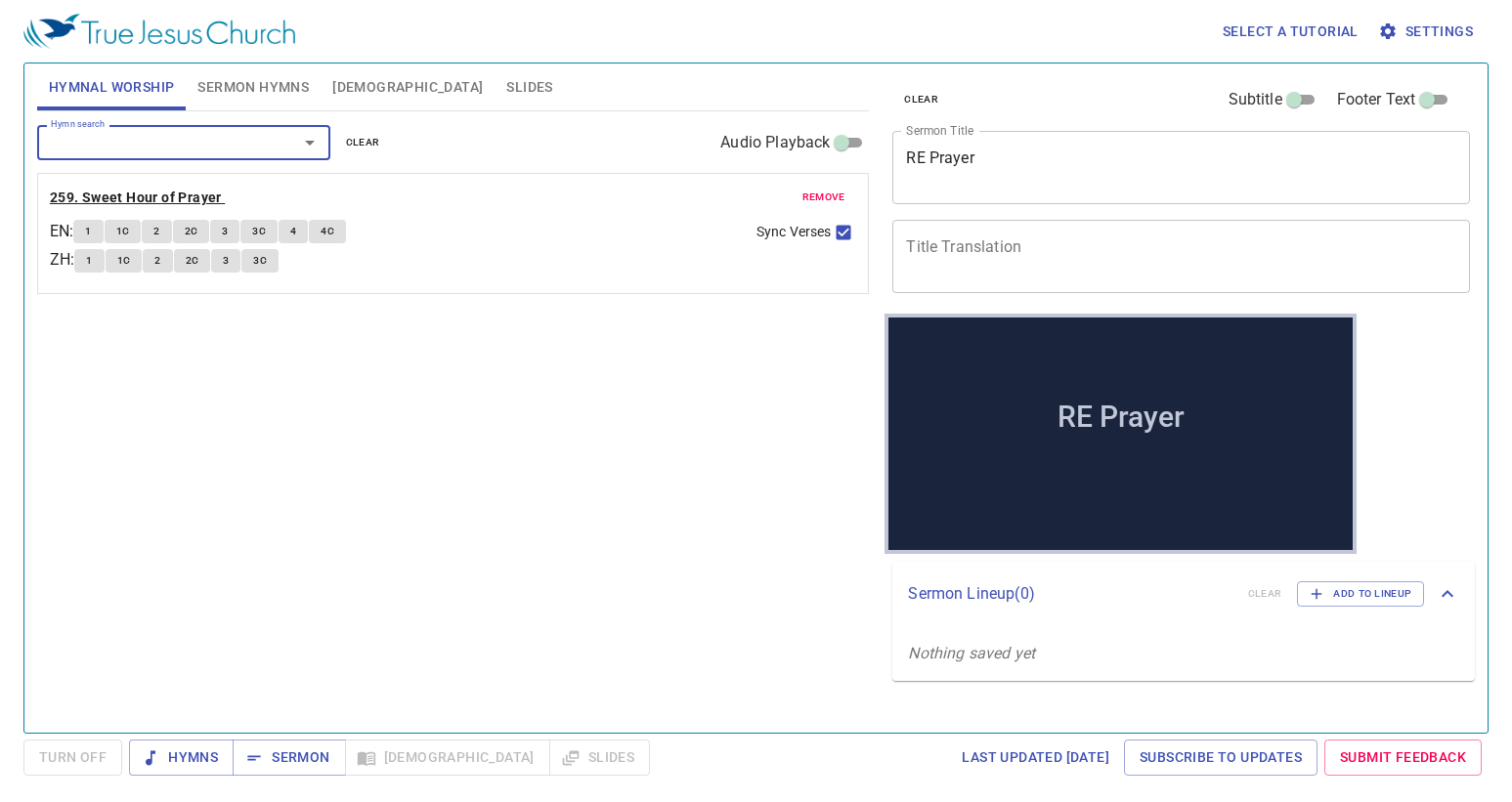click on "259. Sweet Hour of Prayer" at bounding box center (136, 197) 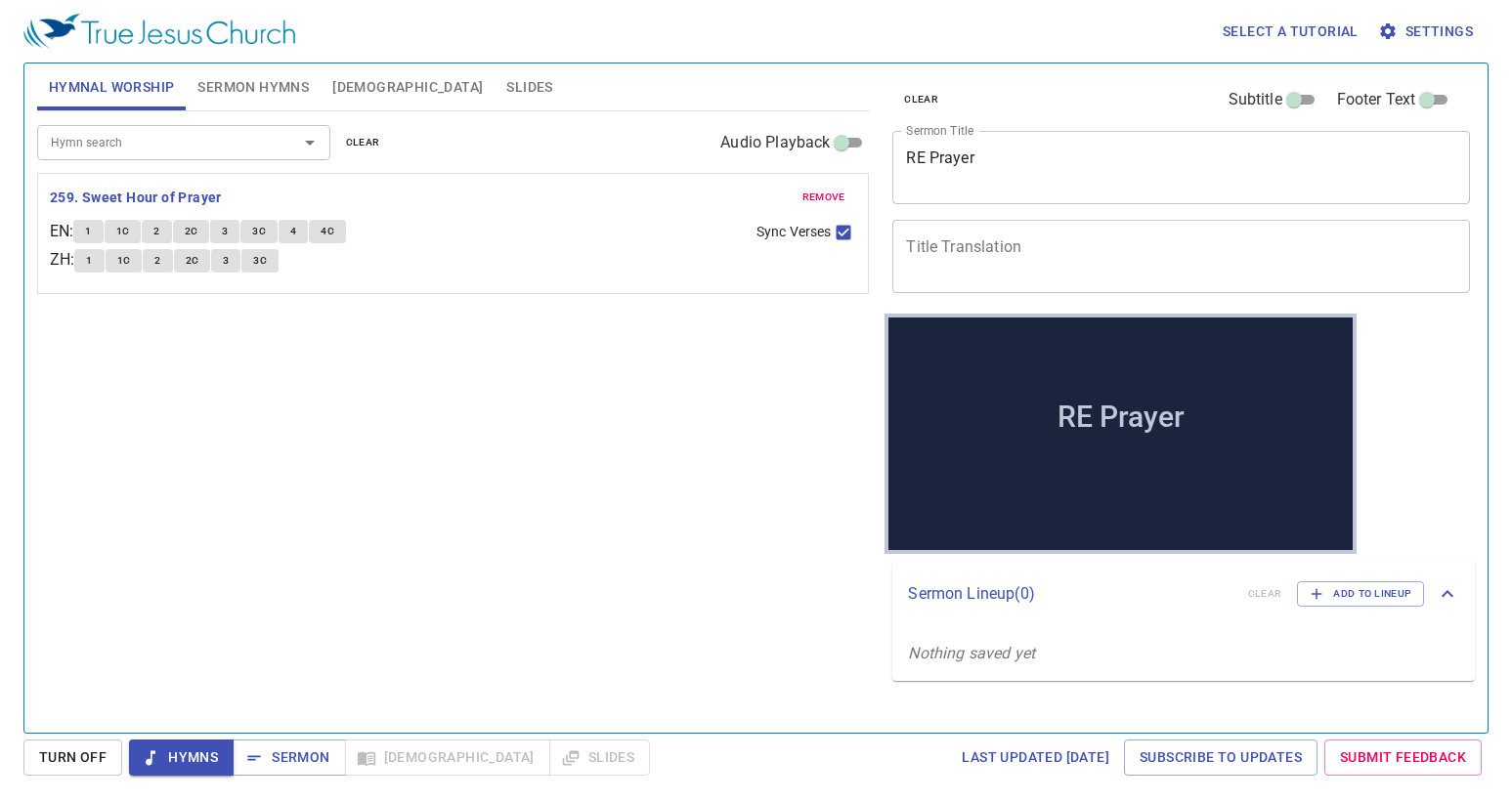 click on "Hymn search Hymn search   clear Audio Playback remove 259. Sweet Hour of Prayer   EN :   1 1C 2 2C 3 3C 4 4C ZH :   1 1C 2 2C 3 3C Sync Verses" at bounding box center (454, 413) 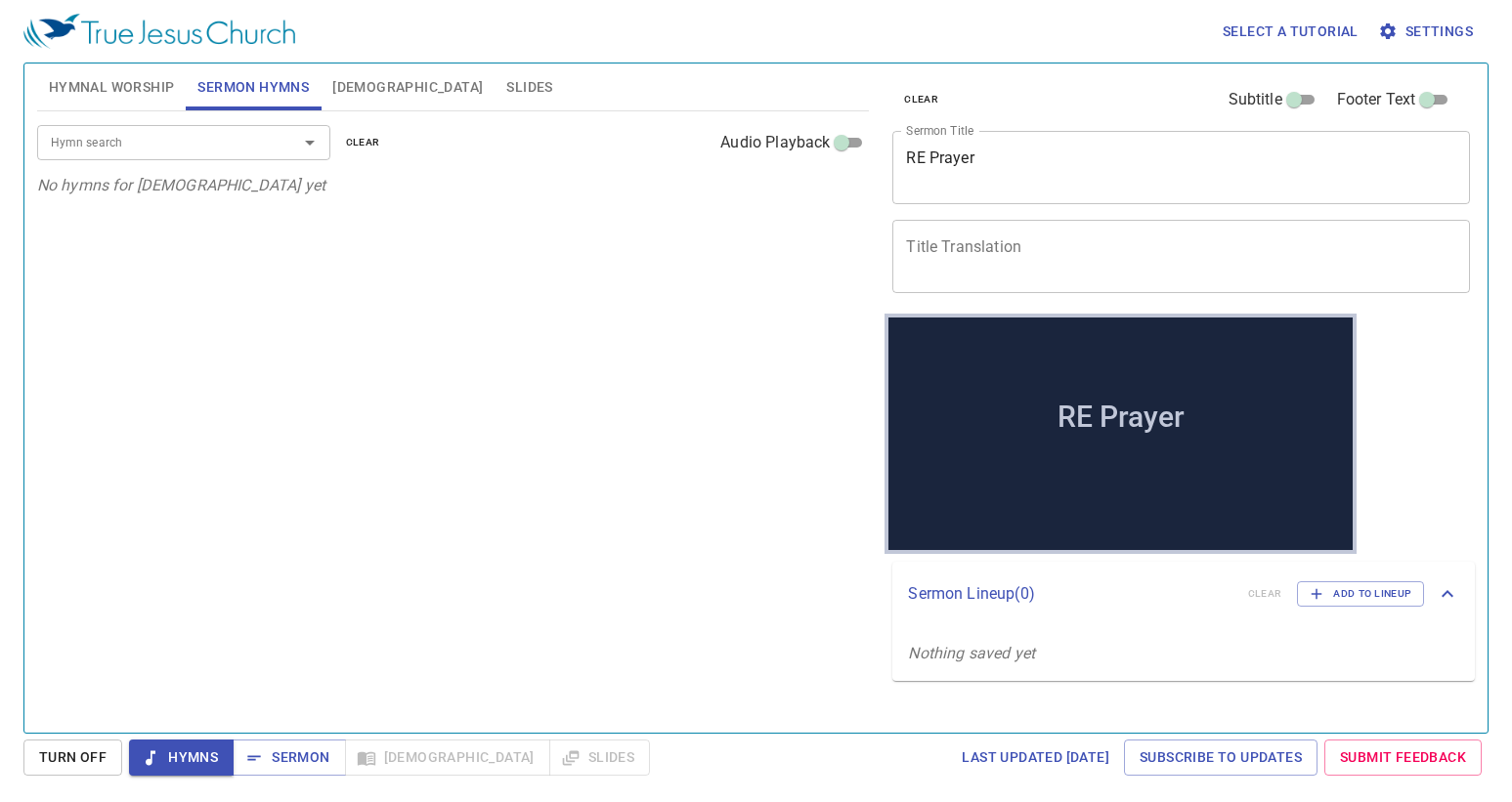 click on "Hymn search" at bounding box center (154, 142) 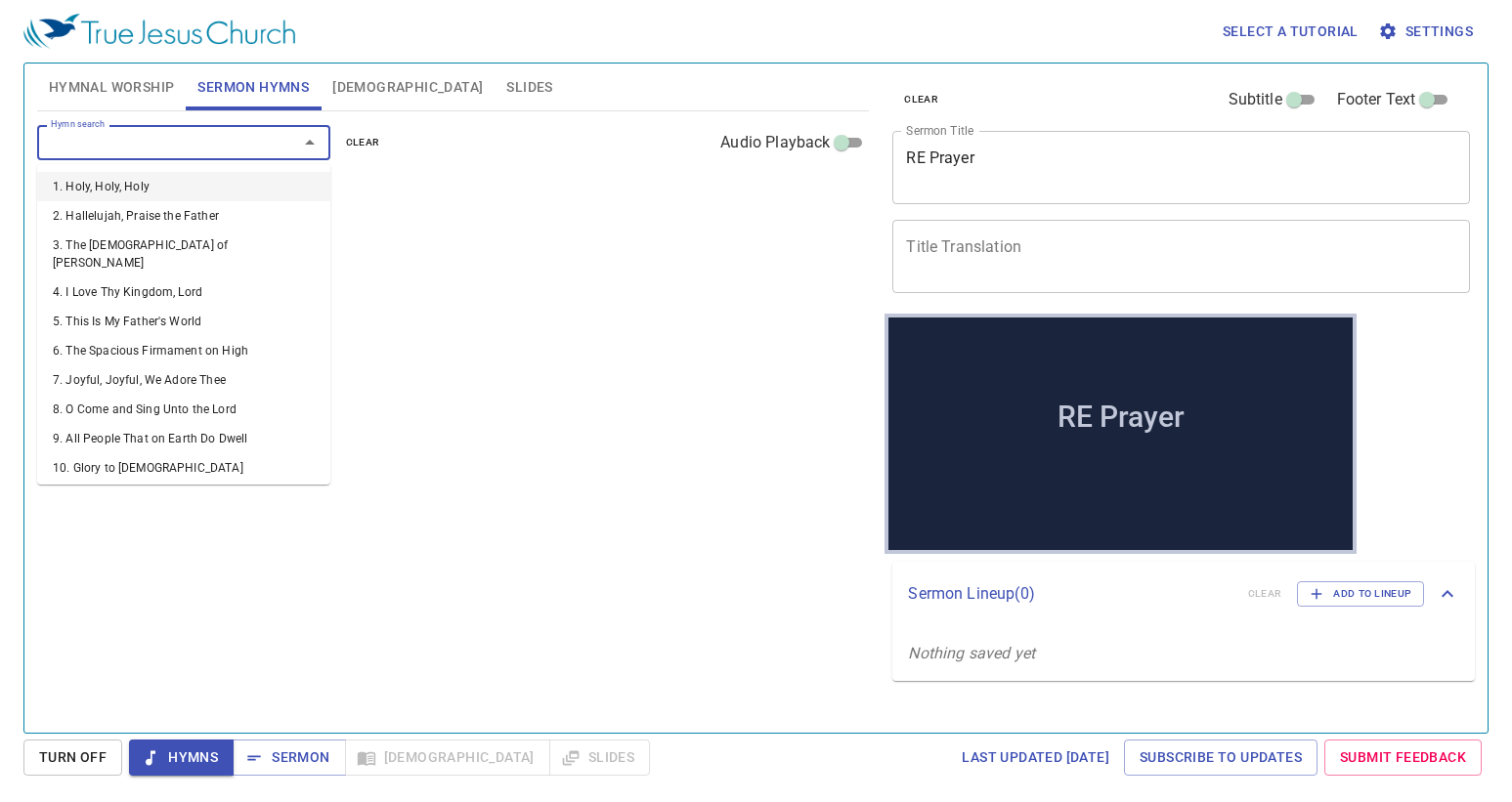 click on "Hymnal Worship" at bounding box center (111, 87) 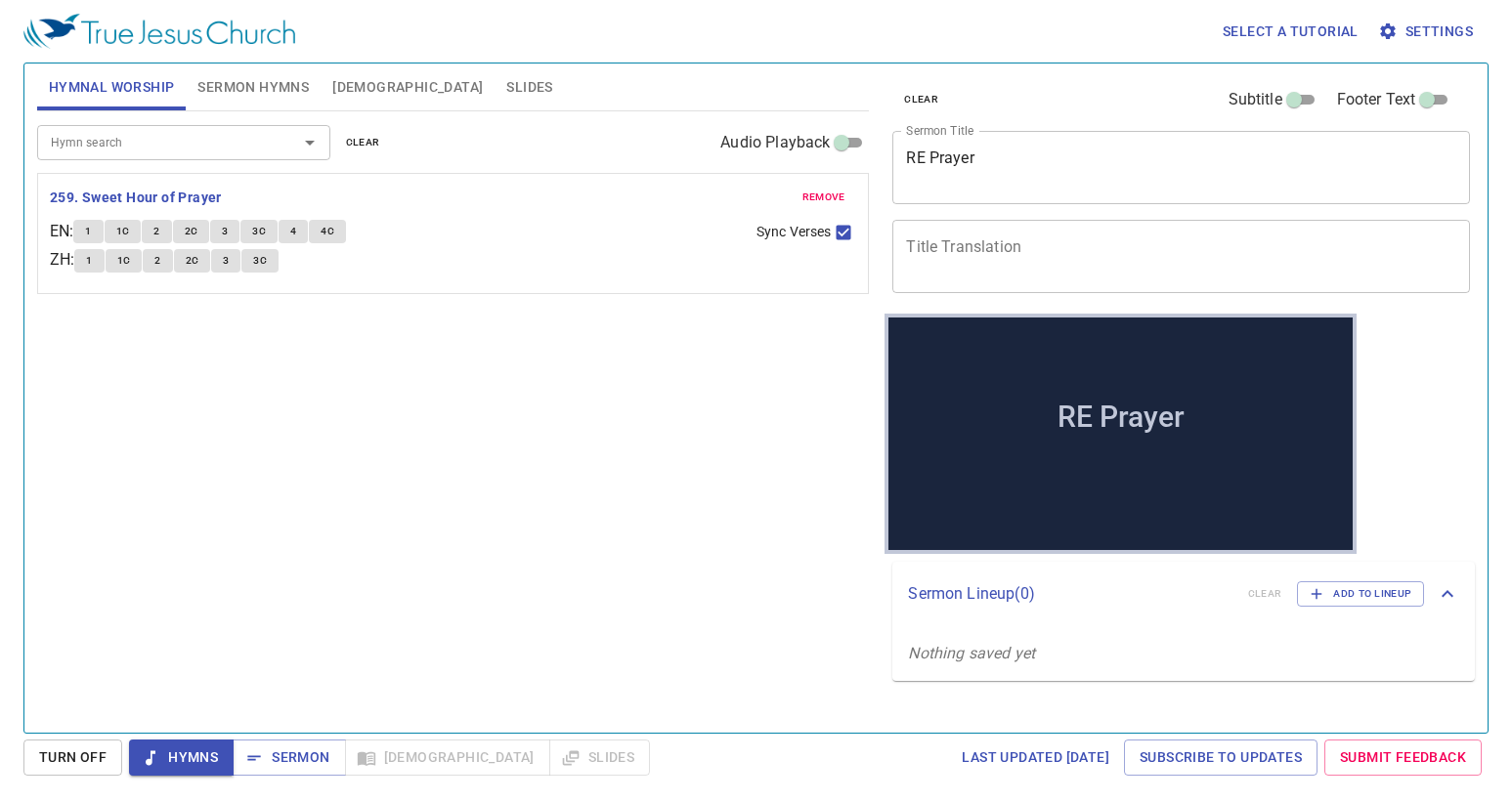 drag, startPoint x: 359, startPoint y: 118, endPoint x: 355, endPoint y: 137, distance: 19.416488 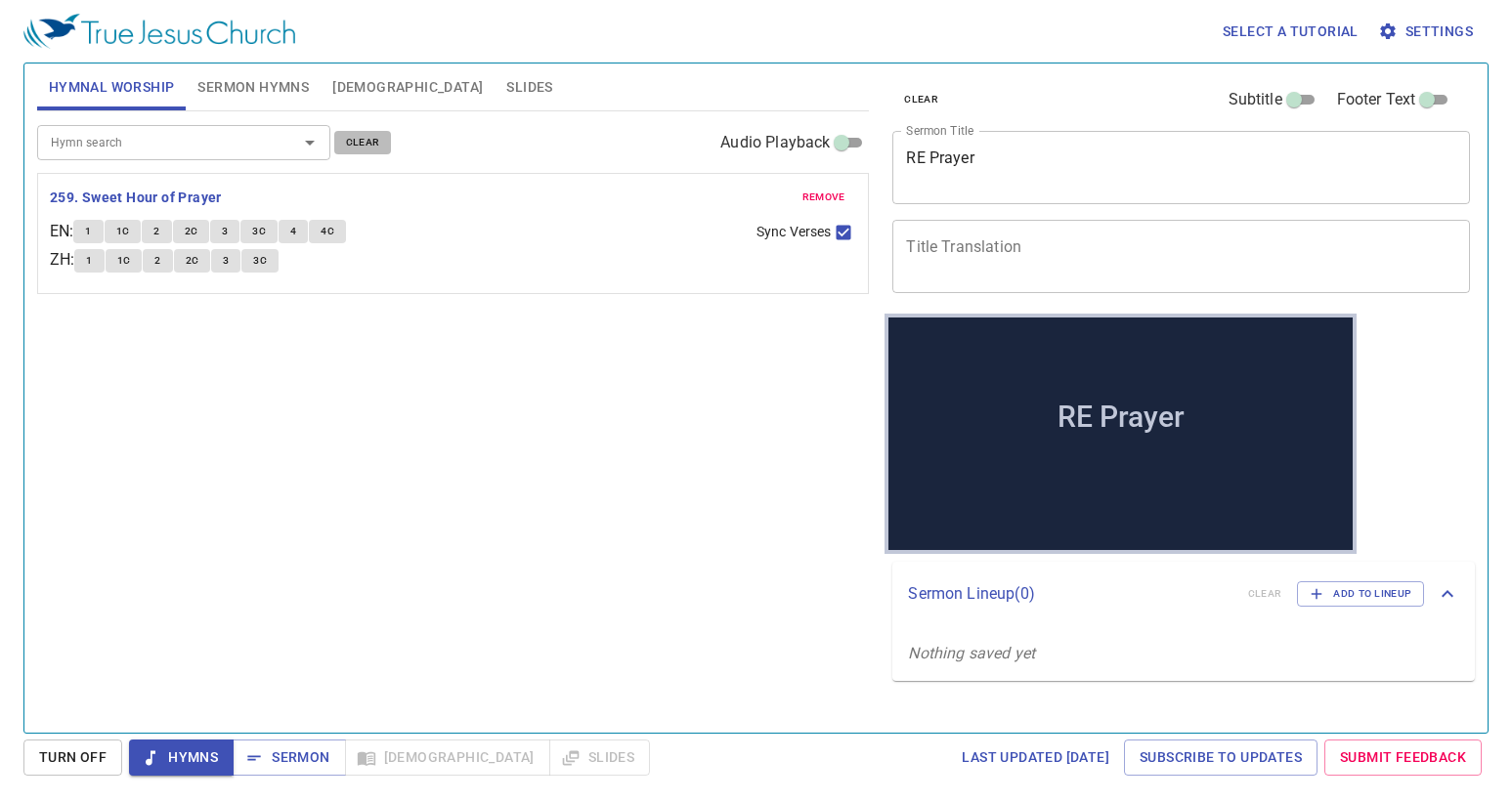 click on "clear" at bounding box center [363, 143] 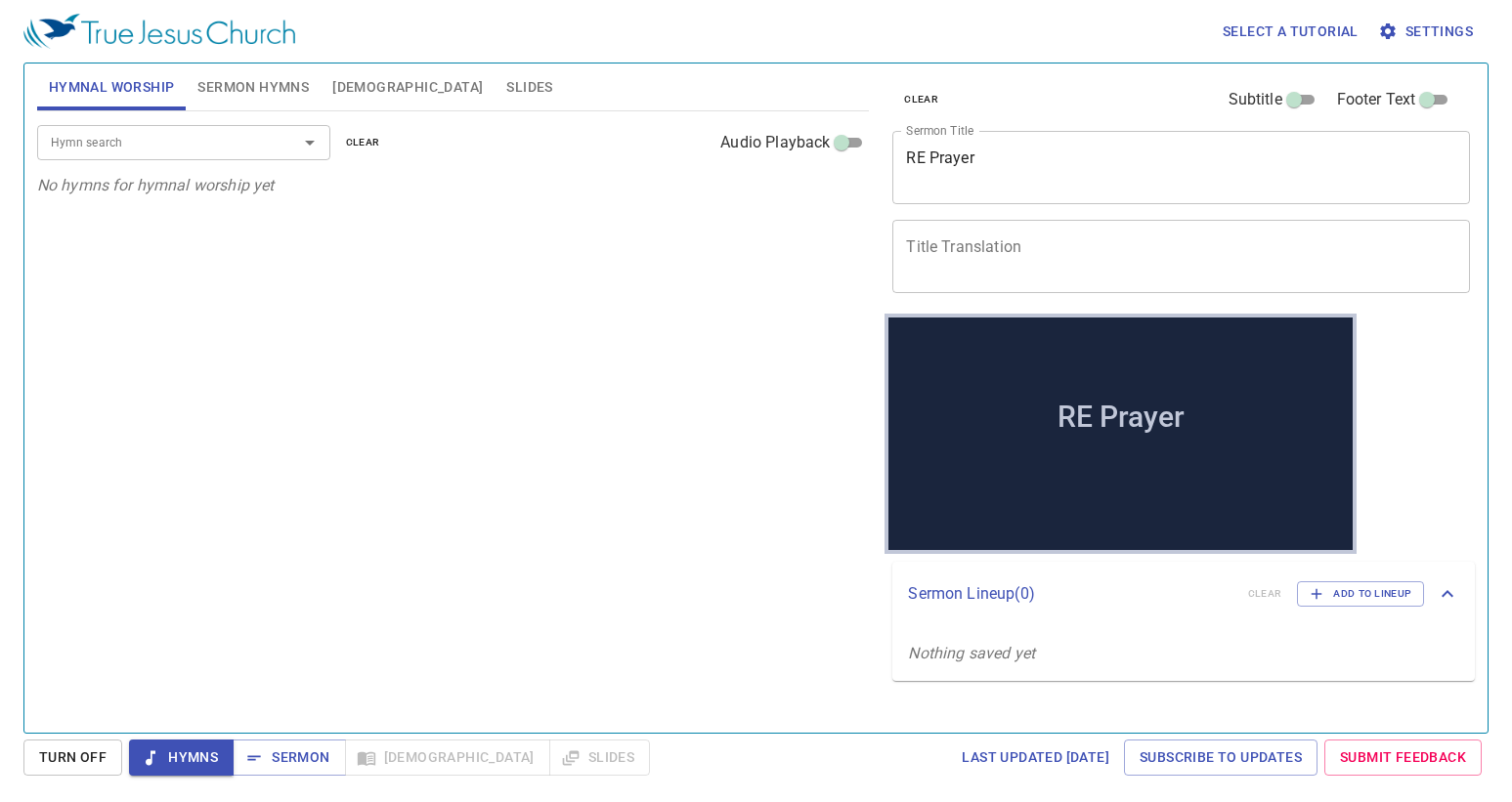click on "Sermon Hymns" at bounding box center (253, 87) 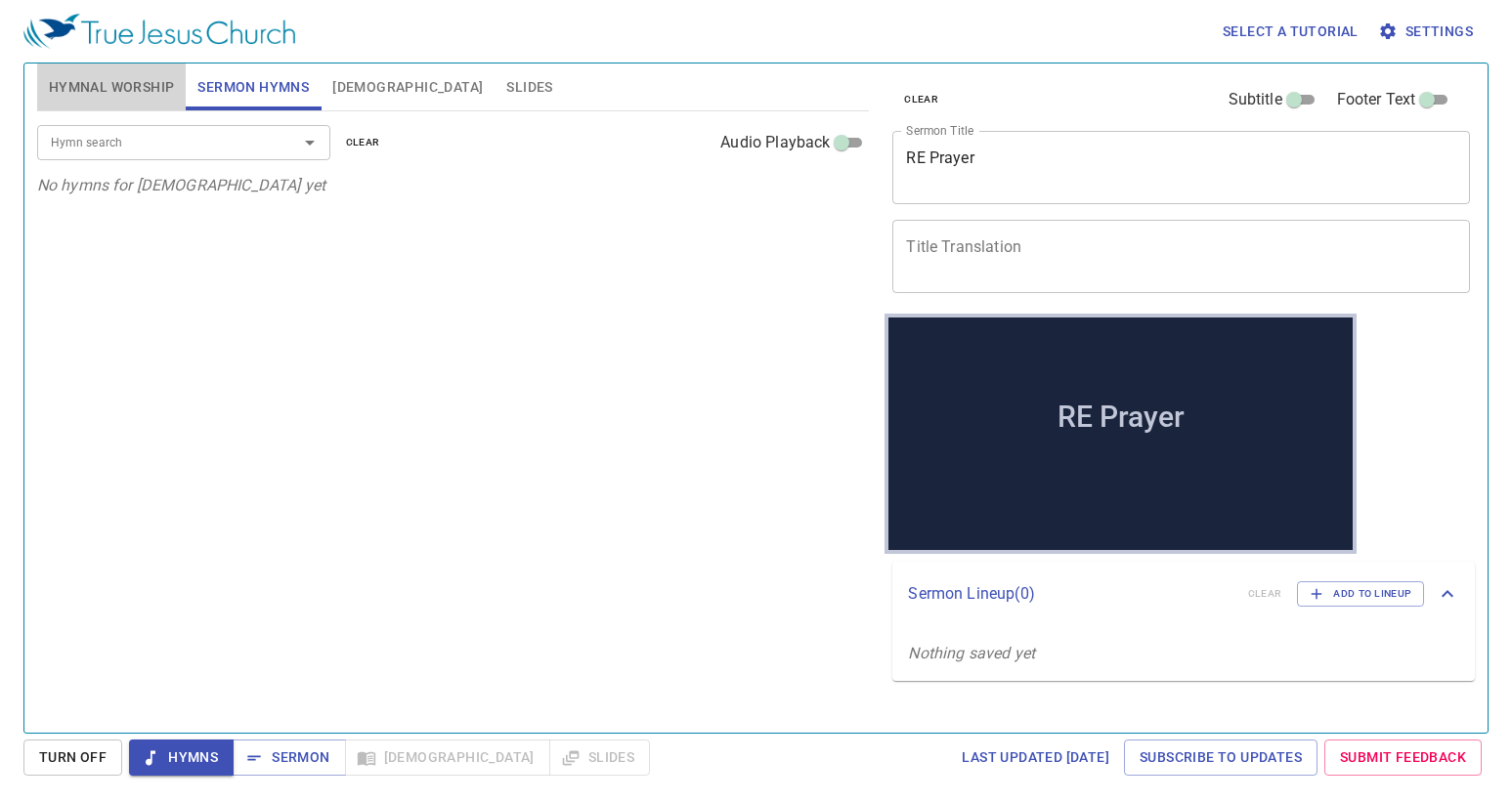 click on "Hymnal Worship" at bounding box center (111, 87) 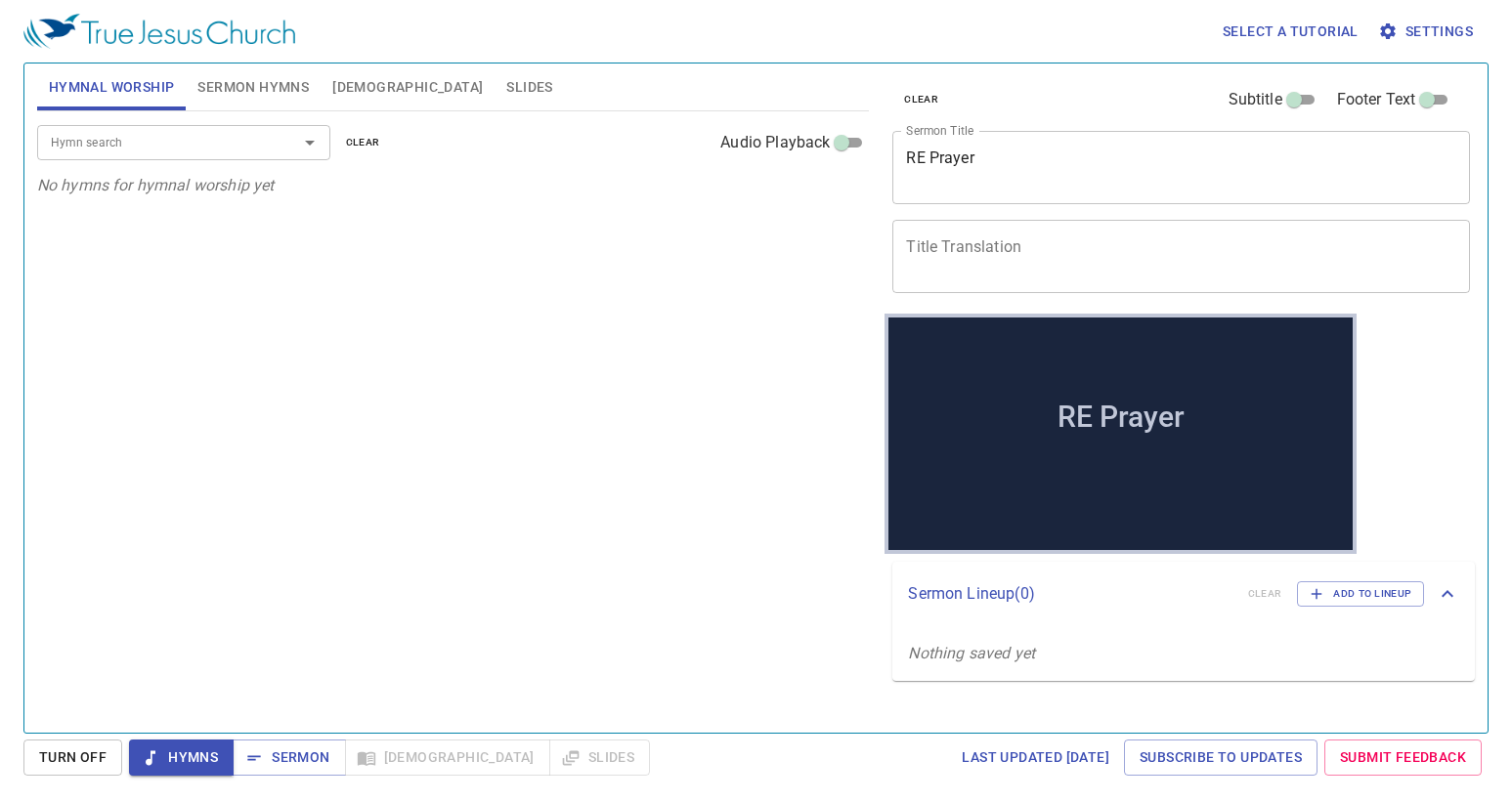 click on "Hymn search Hymn search   clear Audio Playback" at bounding box center [454, 143] 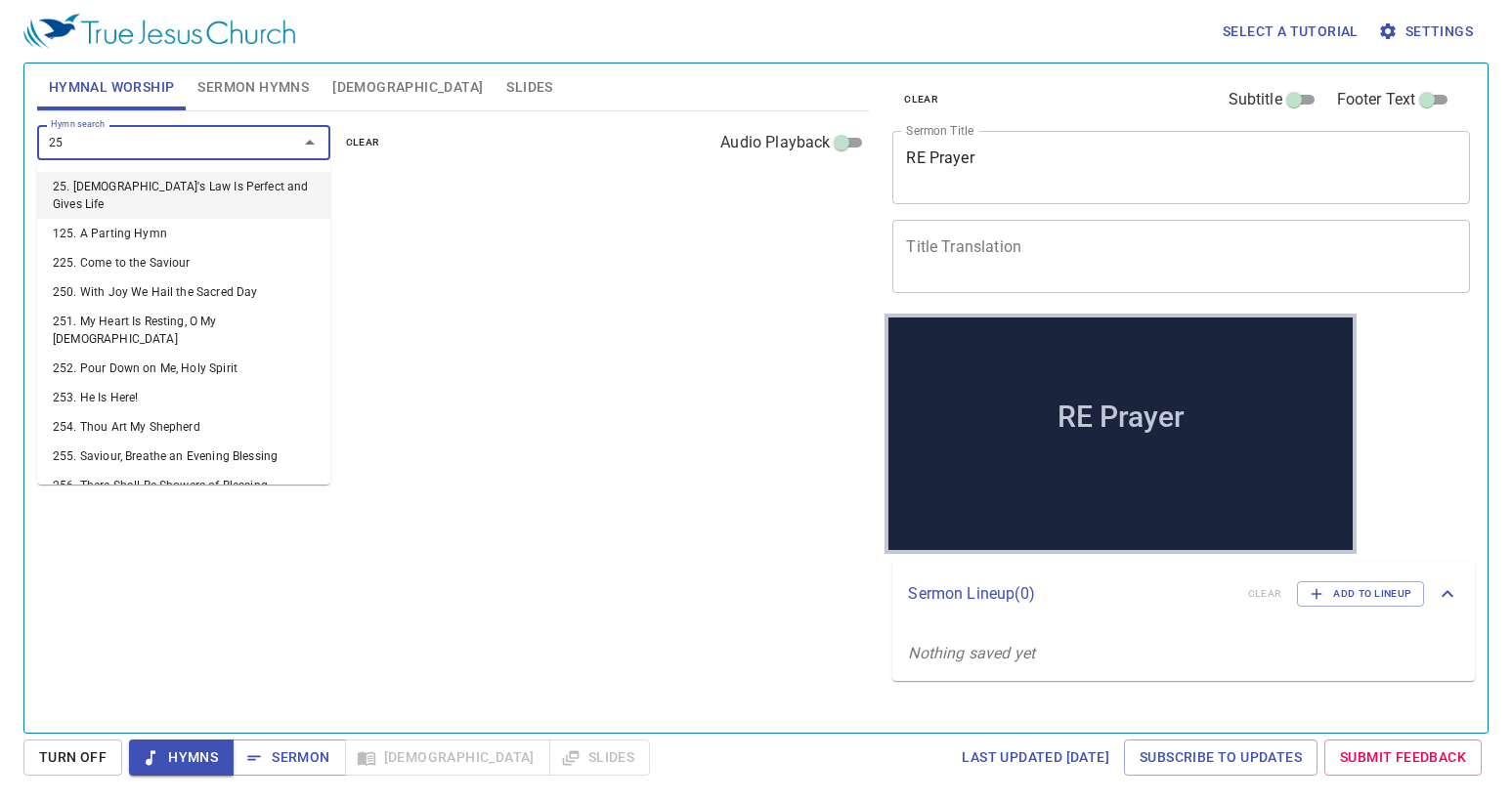 type on "259" 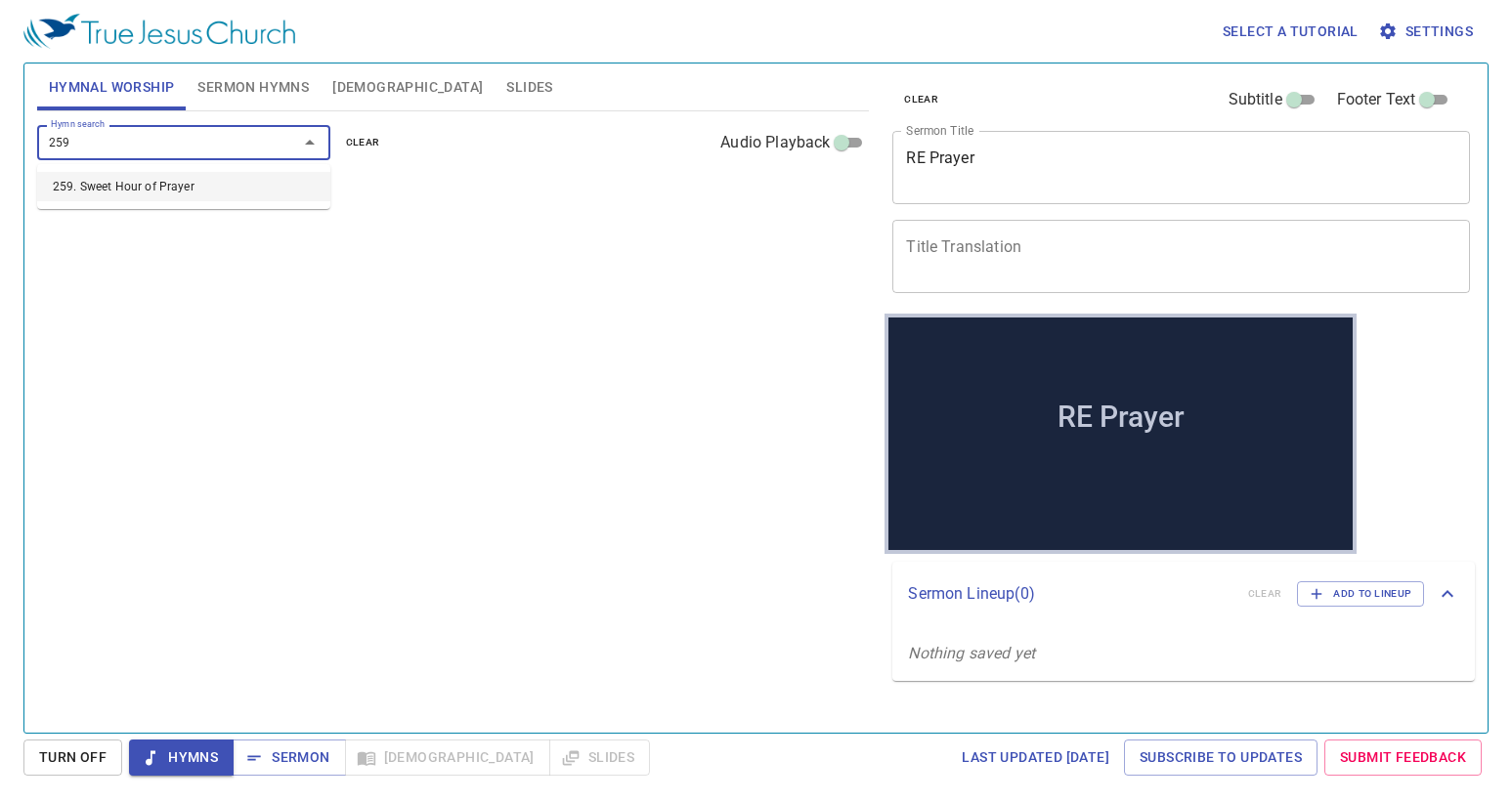 type 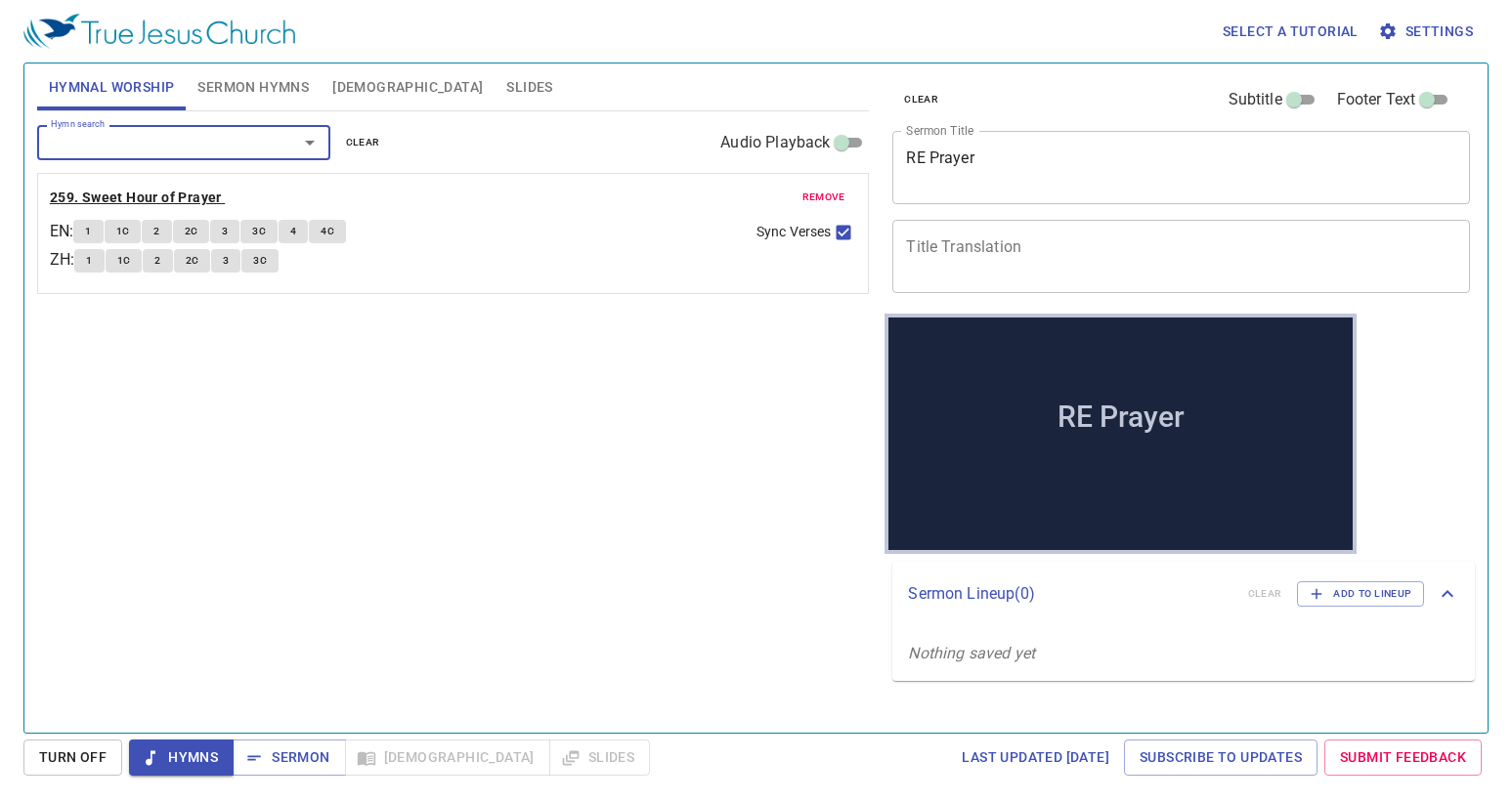 click on "259. Sweet Hour of Prayer" at bounding box center [136, 197] 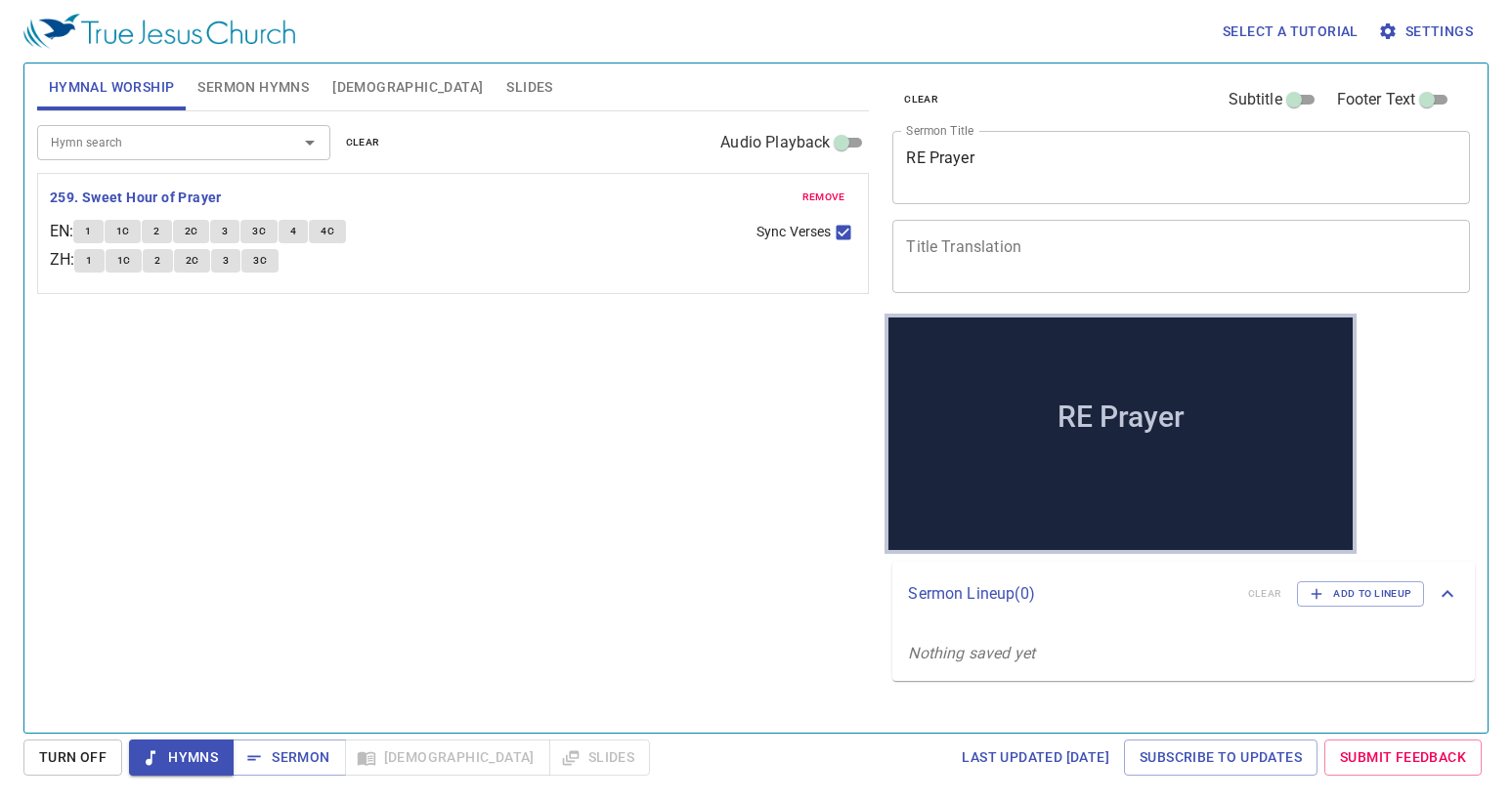 click on "EN :   1 1C 2 2C 3 3C 4 4C ZH :   1 1C 2 2C 3 3C" at bounding box center [395, 249] 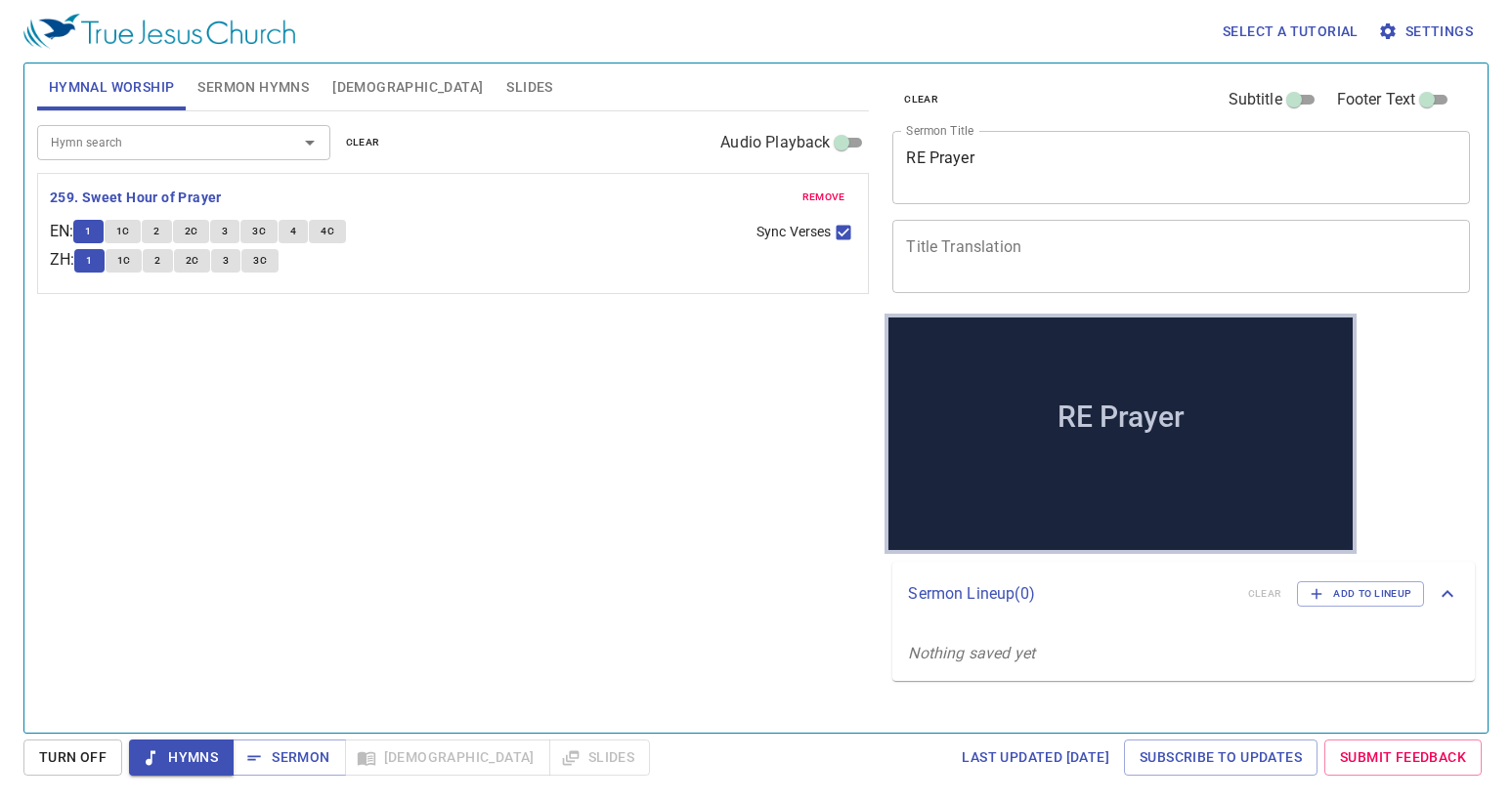 click on "1C" at bounding box center (123, 232) 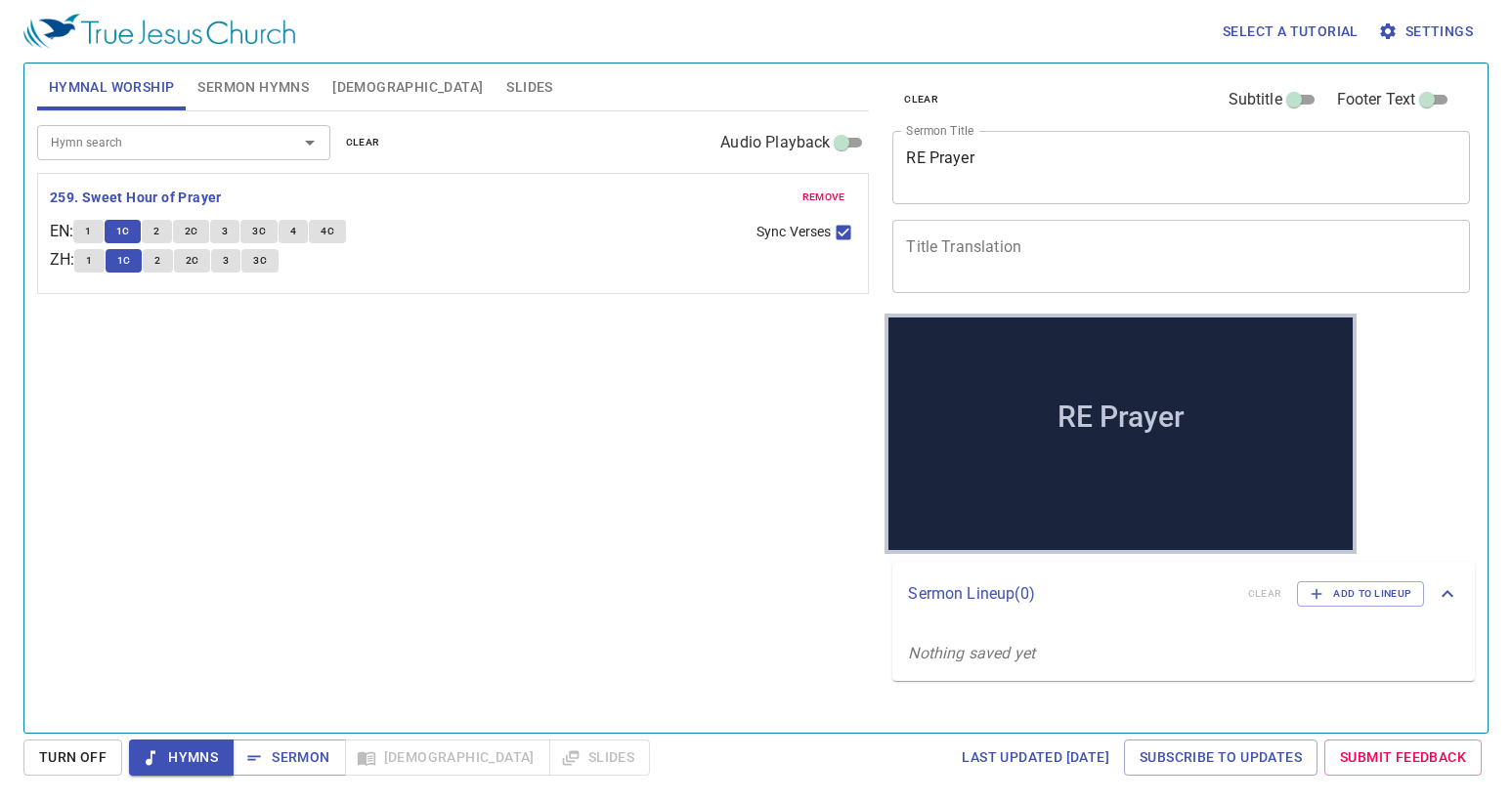click on "2" at bounding box center [156, 232] 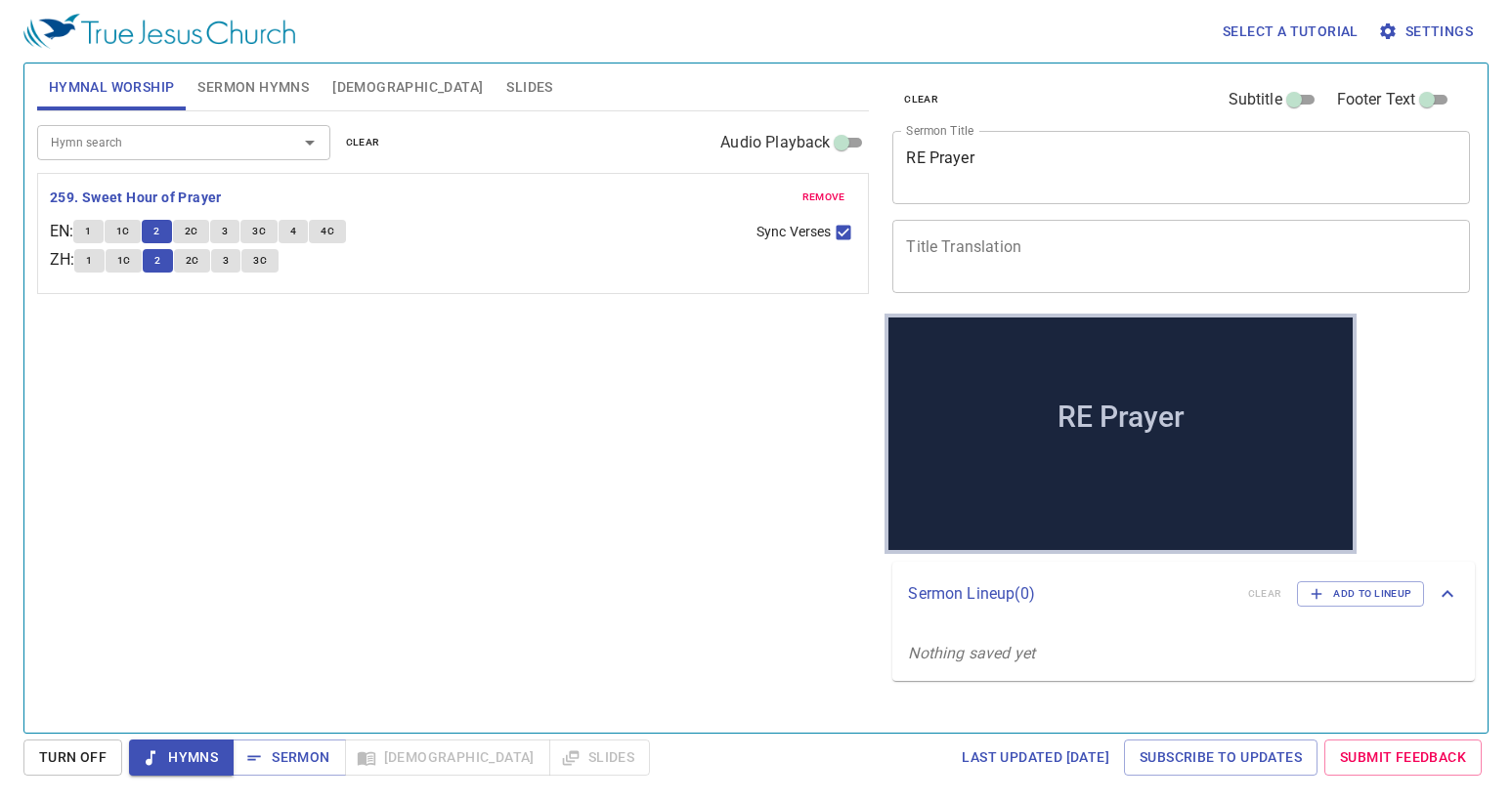 click on "2C" at bounding box center [193, 261] 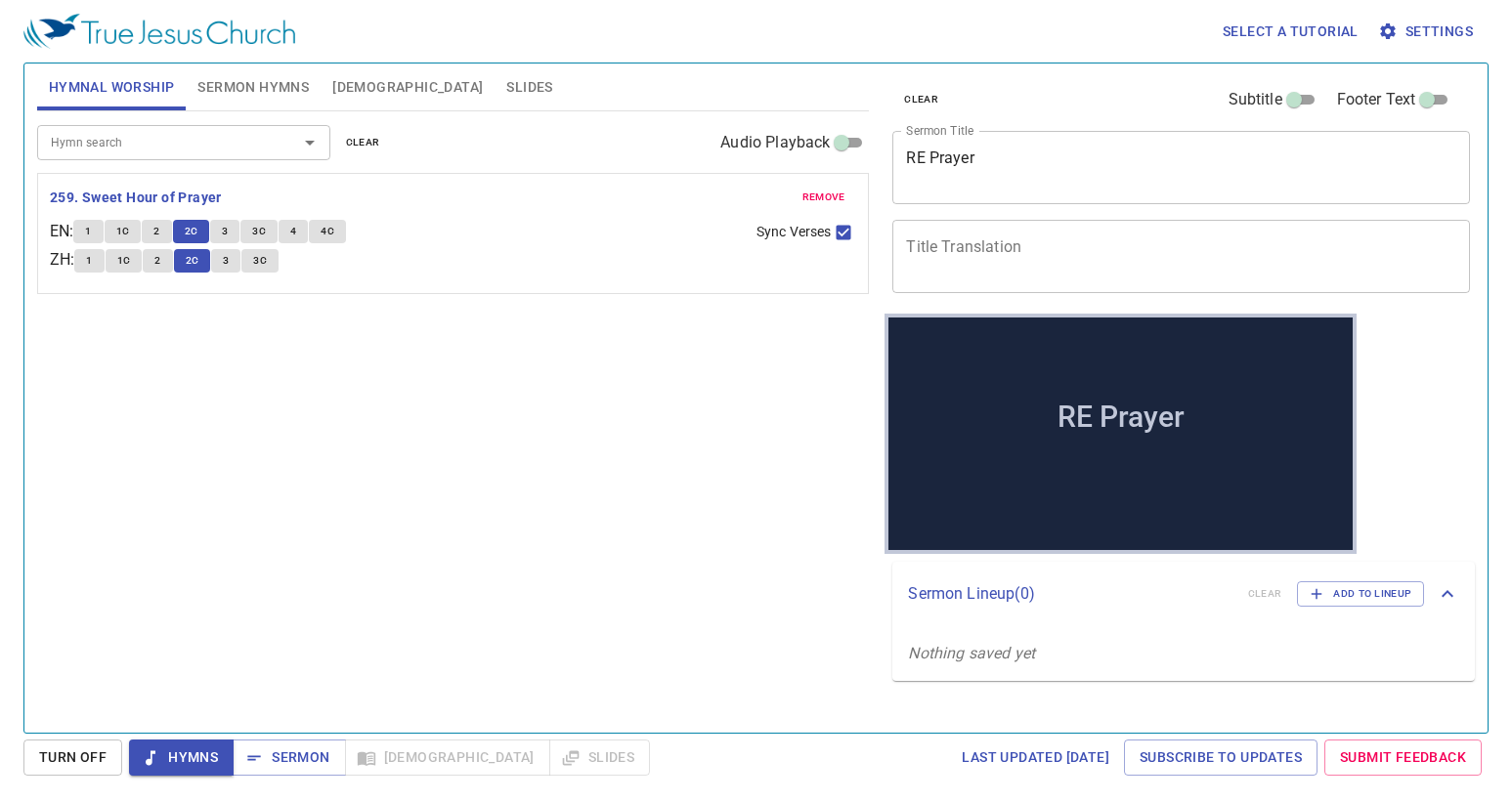 click on "remove 259. Sweet Hour of Prayer   EN :   1 1C 2 2C 3 3C 4 4C ZH :   1 1C 2 2C 3 3C Sync Verses" at bounding box center [454, 233] 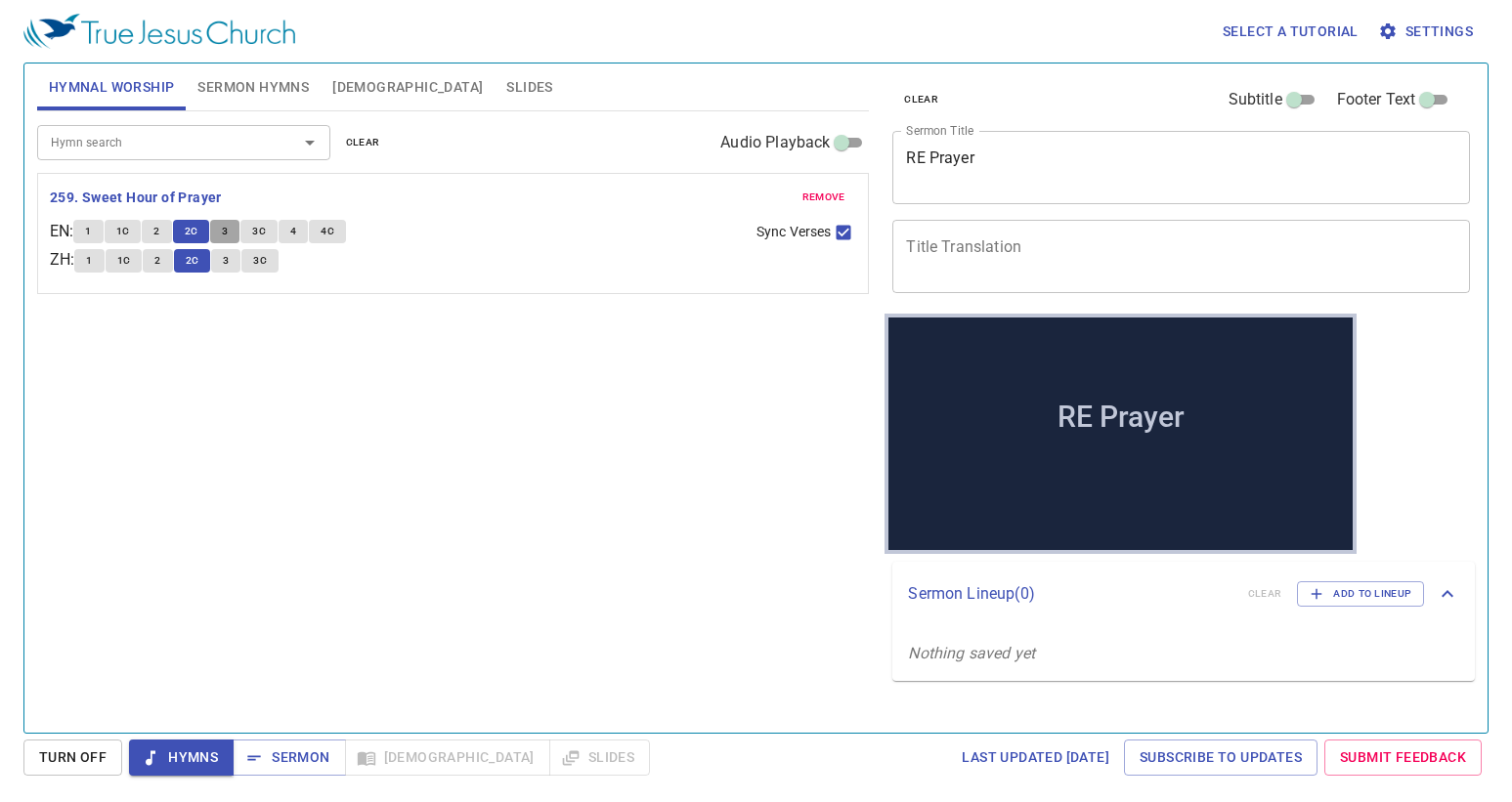 click on "3" at bounding box center [225, 232] 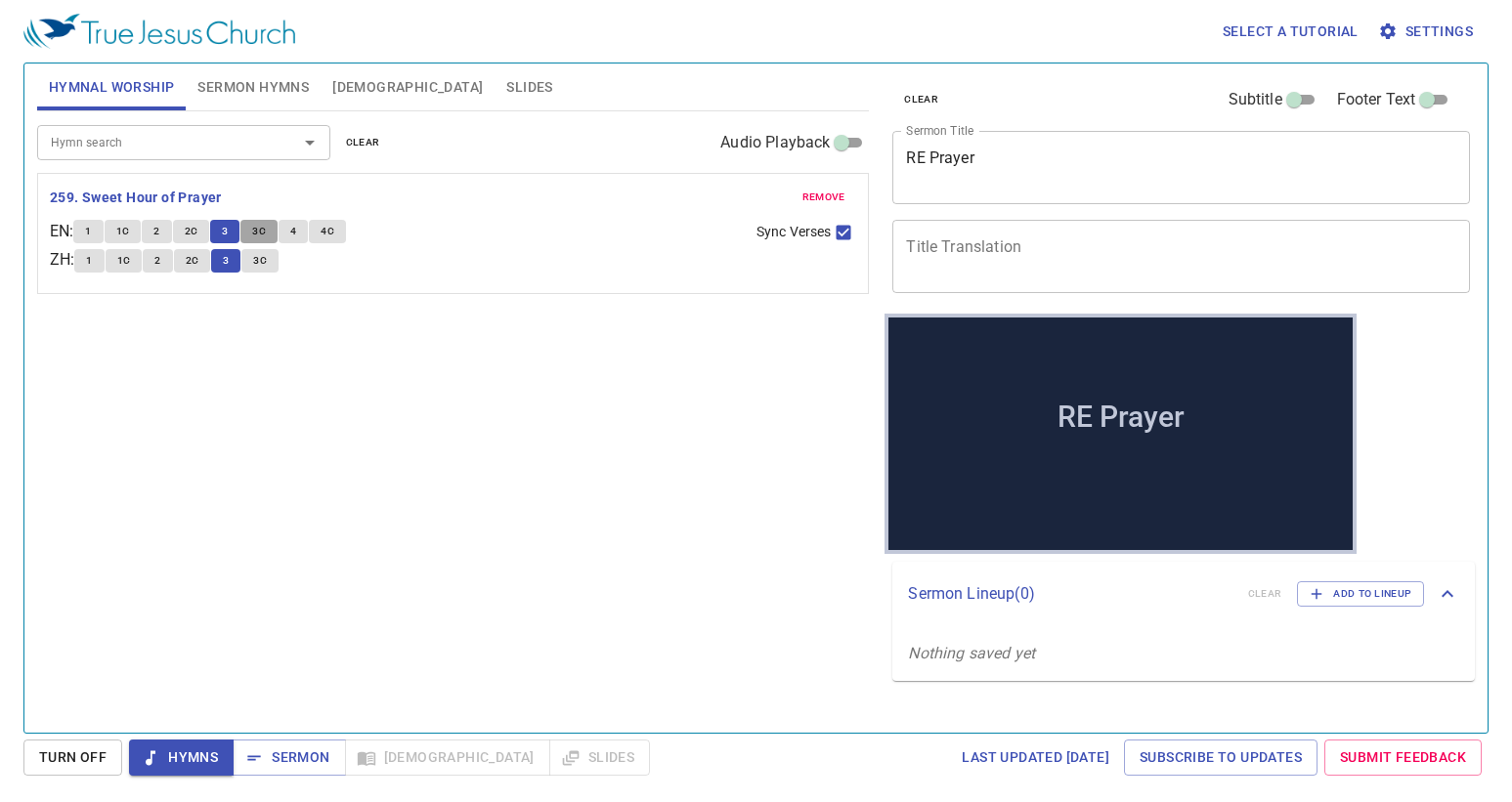 click on "3C" at bounding box center (259, 232) 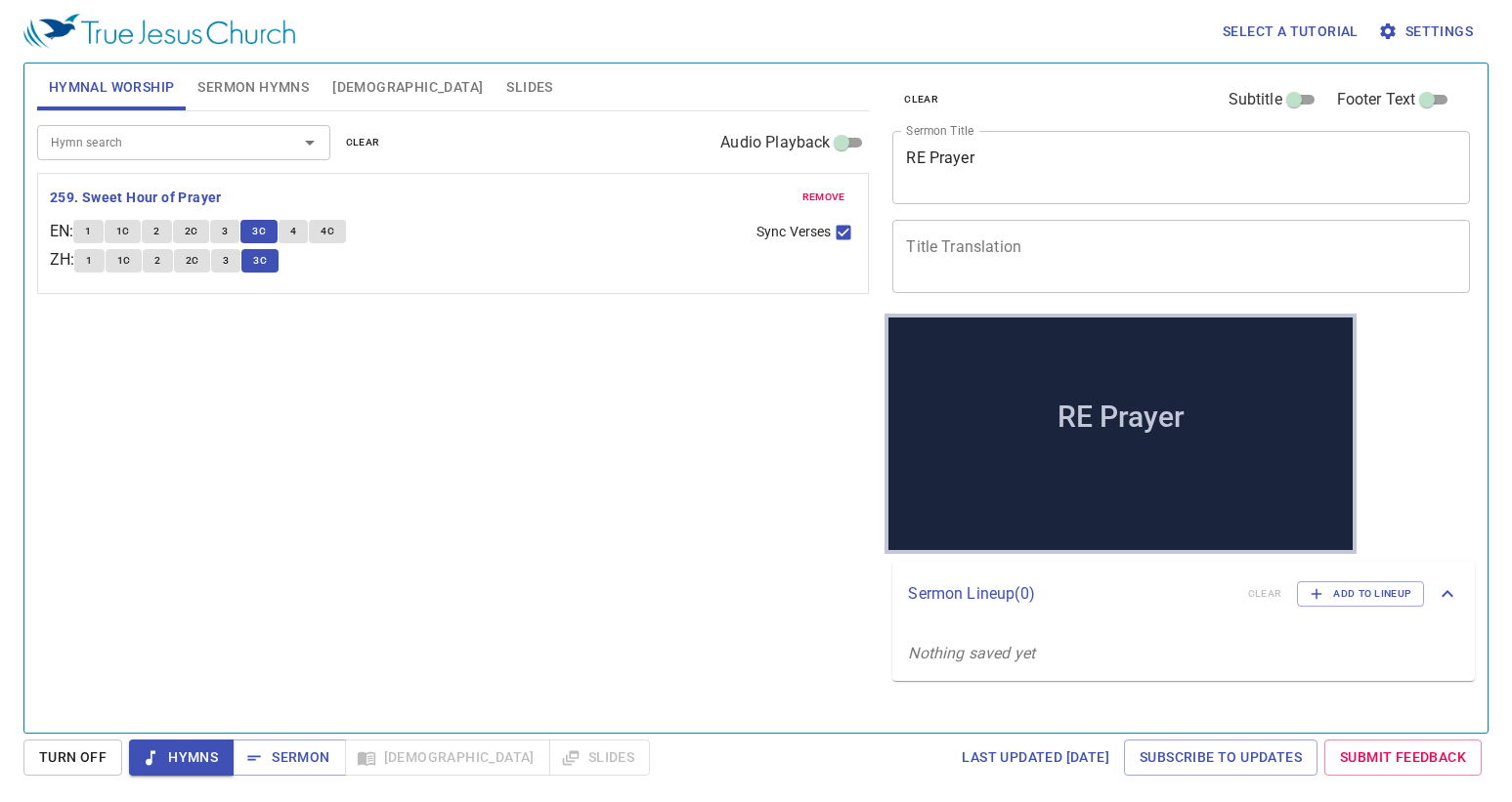 click on "4" at bounding box center [293, 232] 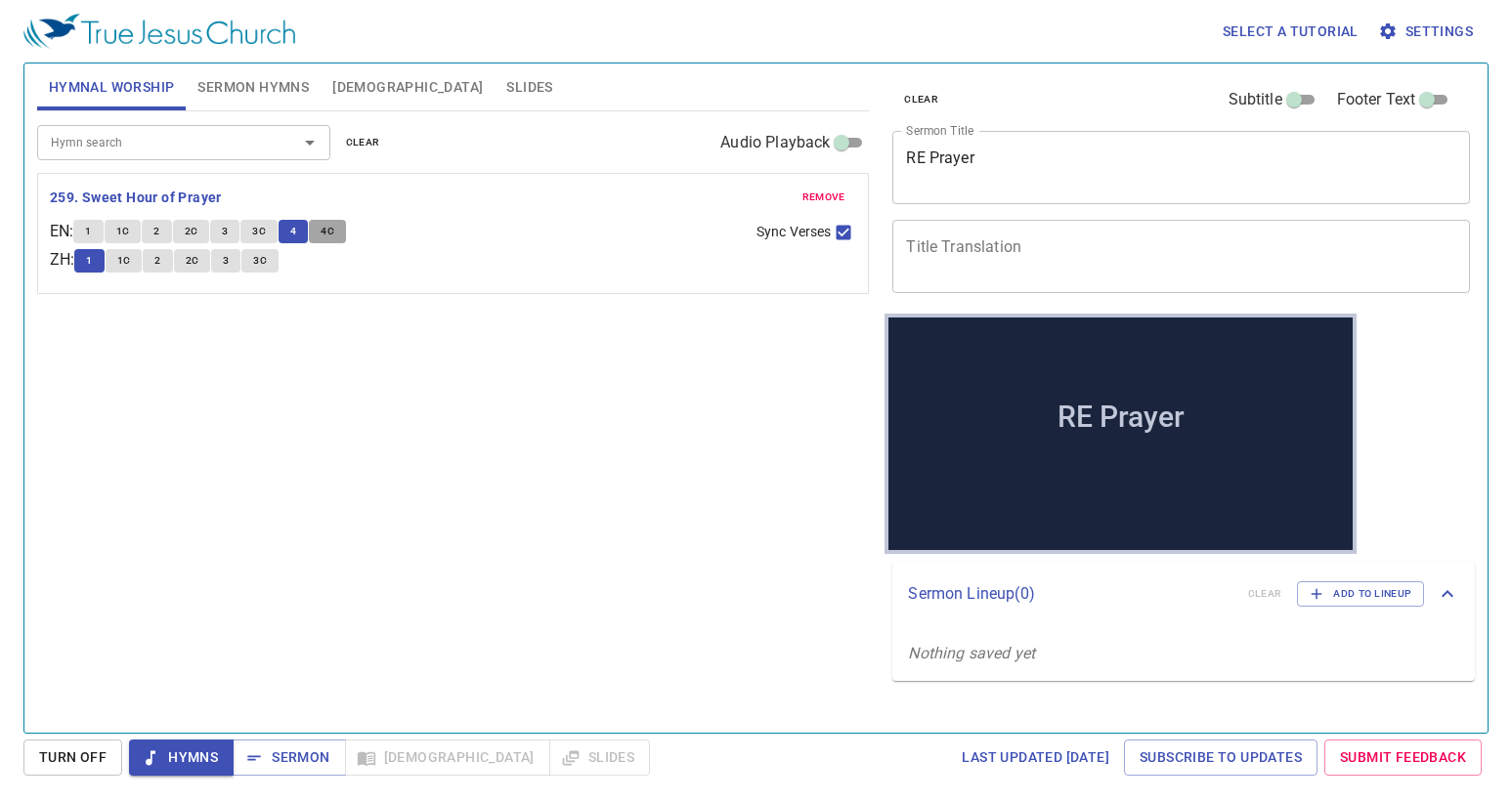 click on "4C" at bounding box center (327, 232) 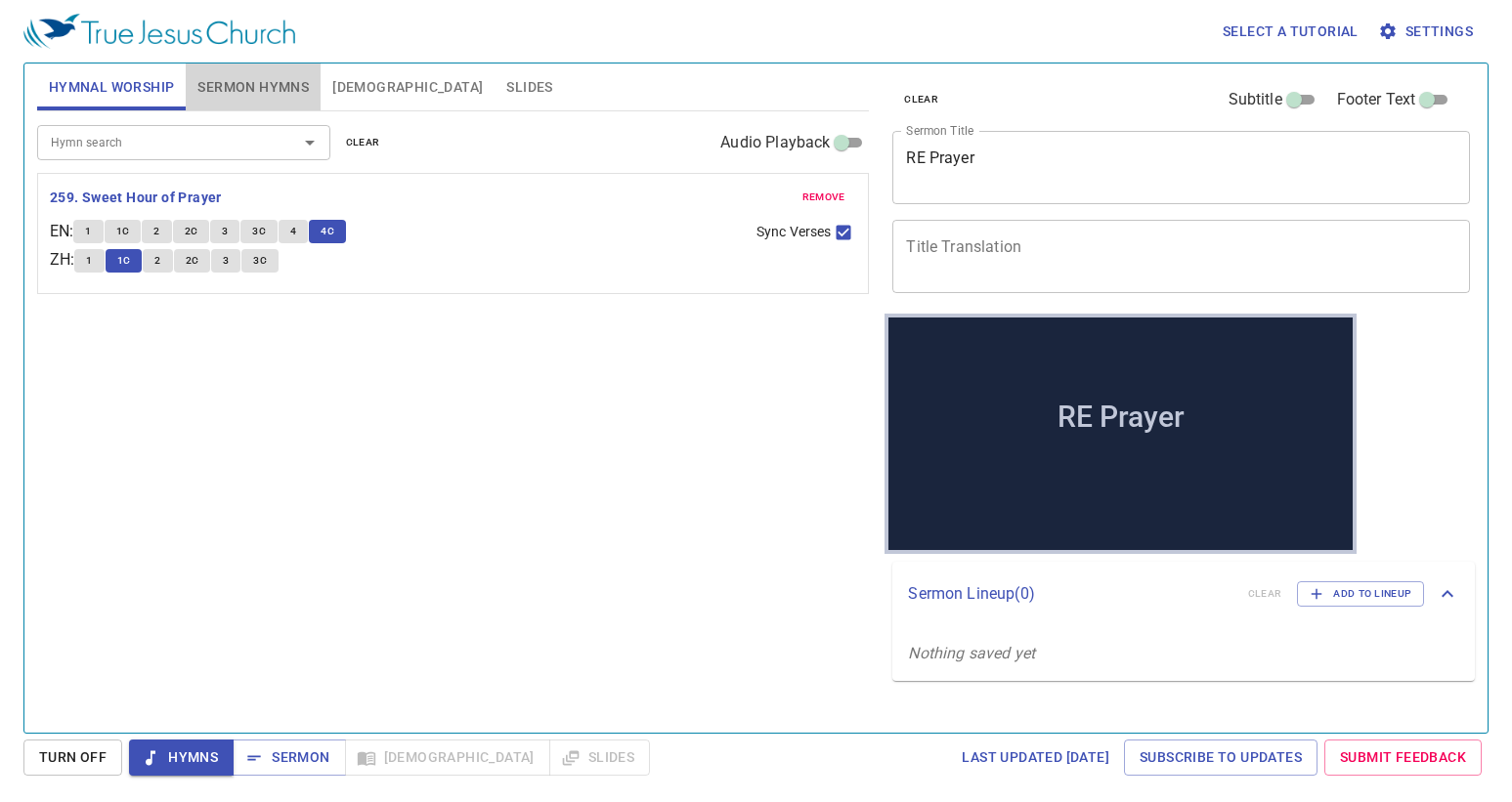 click on "Sermon Hymns" at bounding box center (253, 87) 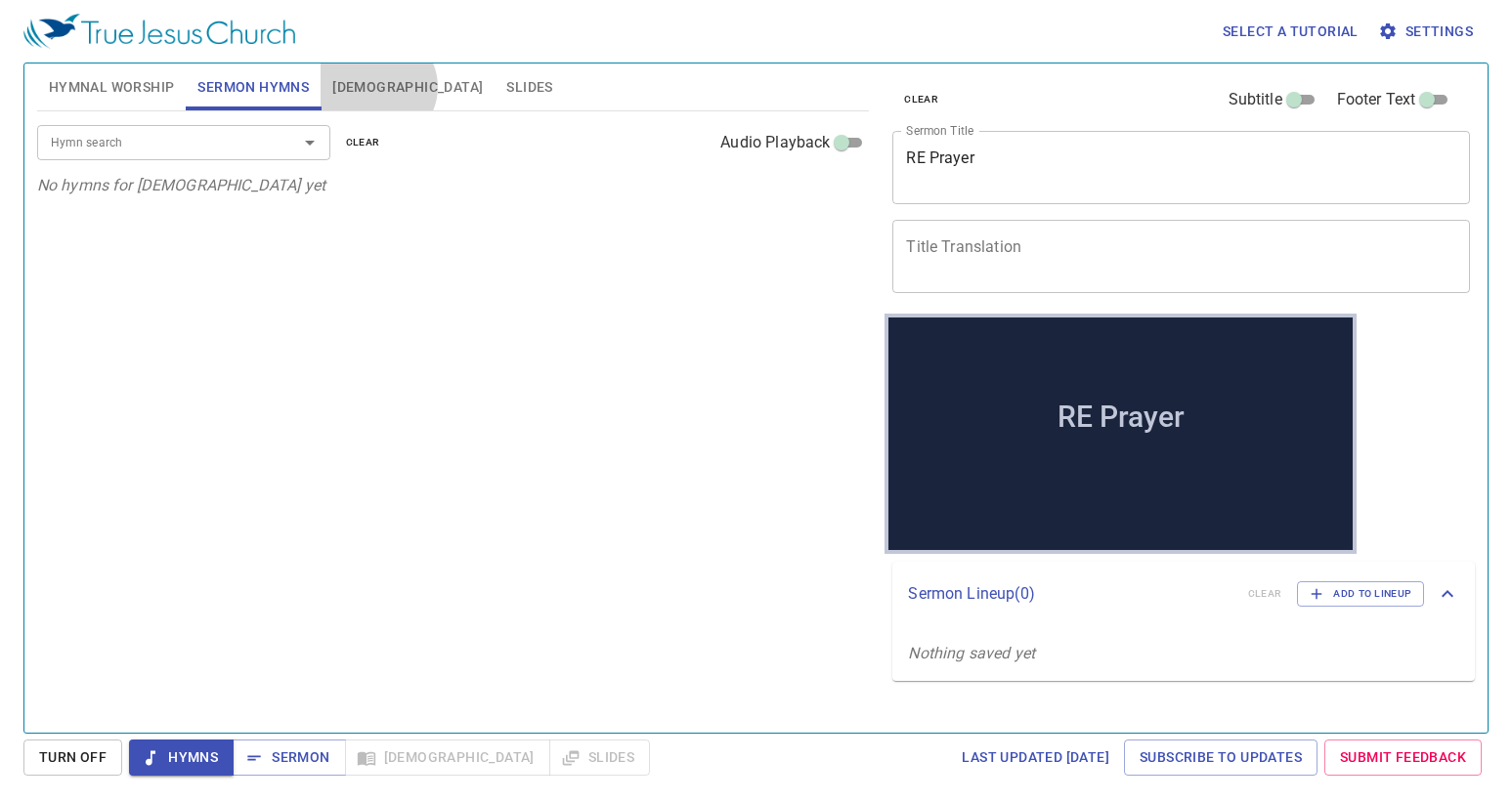 click on "[DEMOGRAPHIC_DATA]" at bounding box center [408, 87] 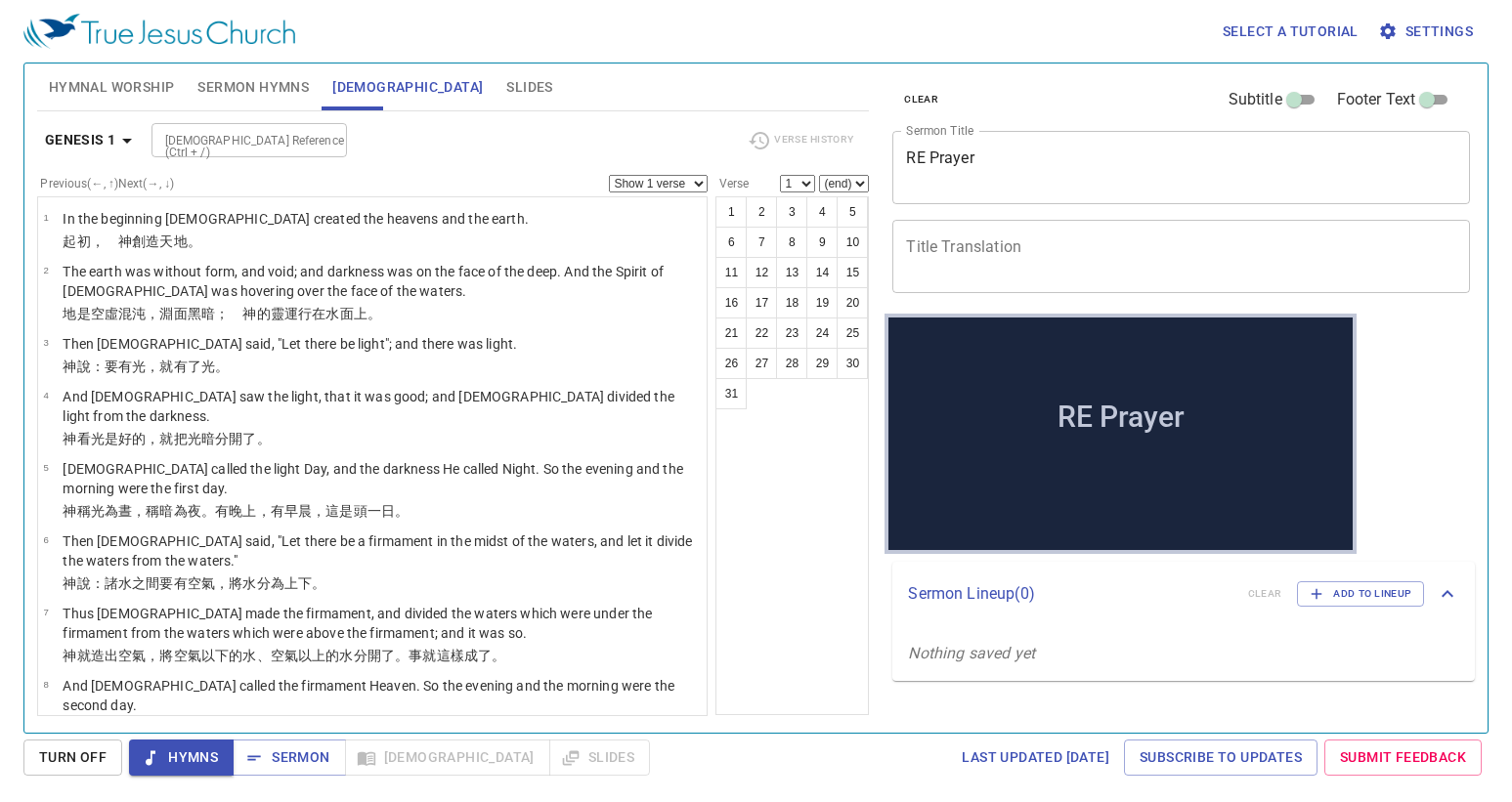 click on "Hymnal Worship Sermon Hymns [DEMOGRAPHIC_DATA] Slides" at bounding box center [454, 87] 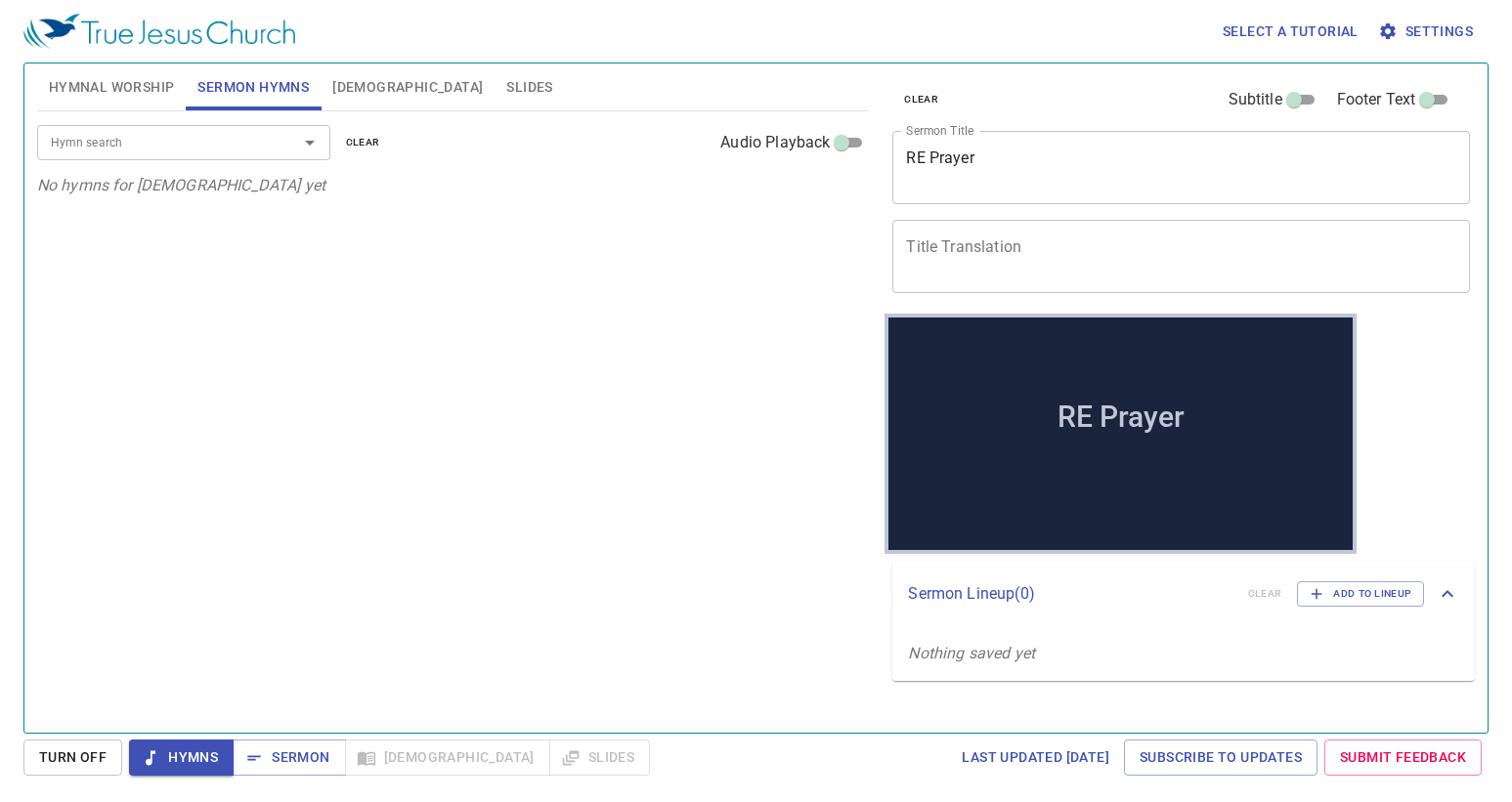click on "Select a tutorial Settings Hymnal Worship Sermon Hymns [DEMOGRAPHIC_DATA] Slides Hymn search Hymn search   clear Audio Playback remove 259. Sweet Hour of Prayer   EN :   1 1C 2 2C 3 3C 4 4C ZH :   1 1C 2 2C 3 3C Sync Verses Hymn search Hymn search   clear Audio Playback No hymns for [DEMOGRAPHIC_DATA] yet Genesis 1 [DEMOGRAPHIC_DATA] Reference (Ctrl + /) [DEMOGRAPHIC_DATA] Reference (Ctrl + /)   Verse History   Previous  (←, ↑)     Next  (→, ↓) Show 1 verse Show 2 verses Show 3 verses Show 4 verses Show 5 verses 1 In the beginning [DEMOGRAPHIC_DATA] created the heavens and the earth.   ﻿起初 ，　[DEMOGRAPHIC_DATA] 創造 天 地 。 2 The earth was without form, and void; and darkness was on the face of the deep. And the Spirit of [DEMOGRAPHIC_DATA] was hovering over the face of the waters.   地 是 空虛 混沌 ，淵 面 黑暗 ；　[DEMOGRAPHIC_DATA] 的靈 運行 在水 面 上 。 3 Then [DEMOGRAPHIC_DATA] said, "Let there be light"; and there was light.   [DEMOGRAPHIC_DATA] 說 ：要有 光 ，就有了光 。 4 And [DEMOGRAPHIC_DATA] saw the light, that it was good; and [DEMOGRAPHIC_DATA] divided the light from the darkness.   神 看 光 5" at bounding box center [756, 401] 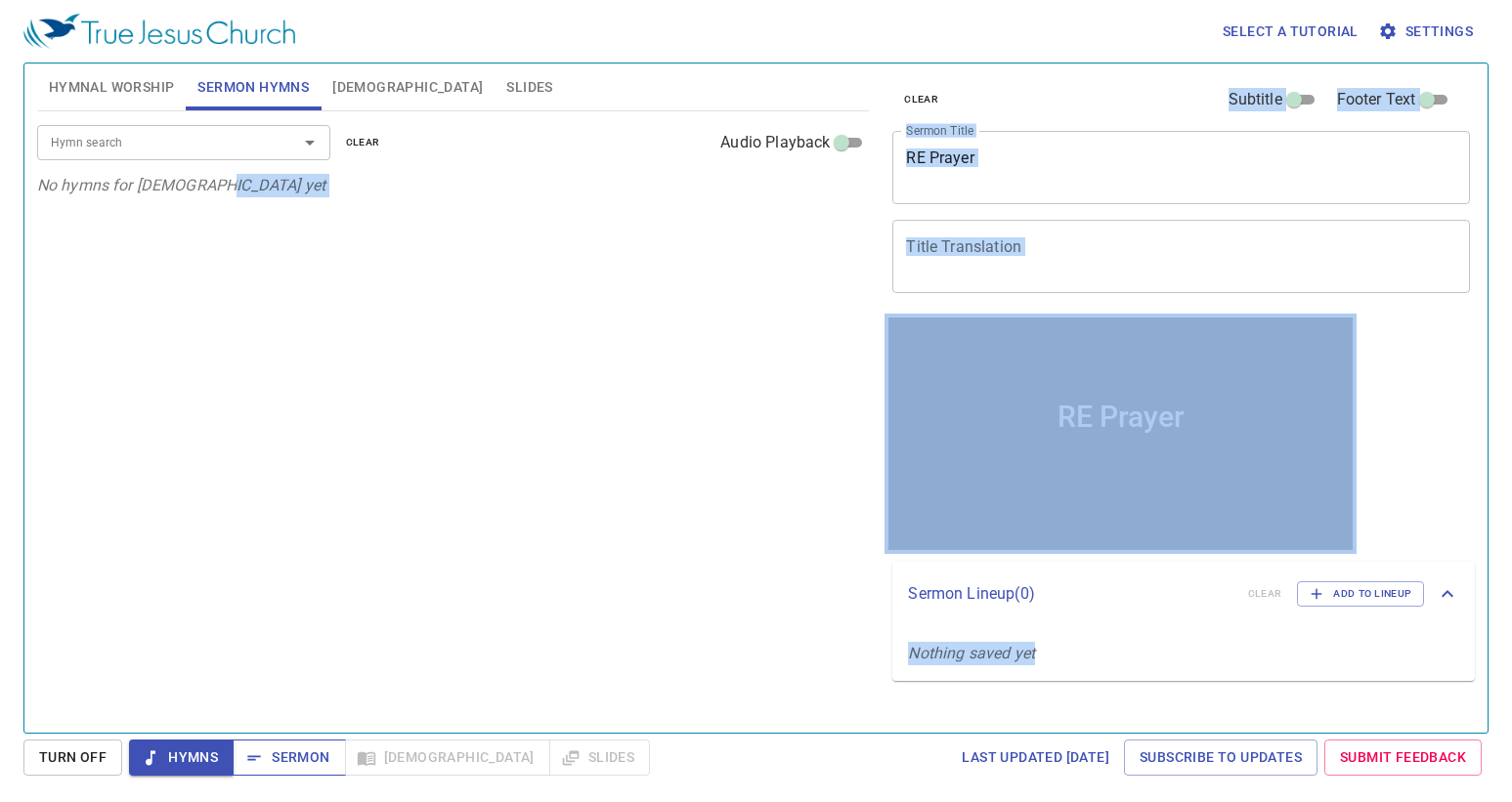 click on "Sermon" at bounding box center [288, 757] 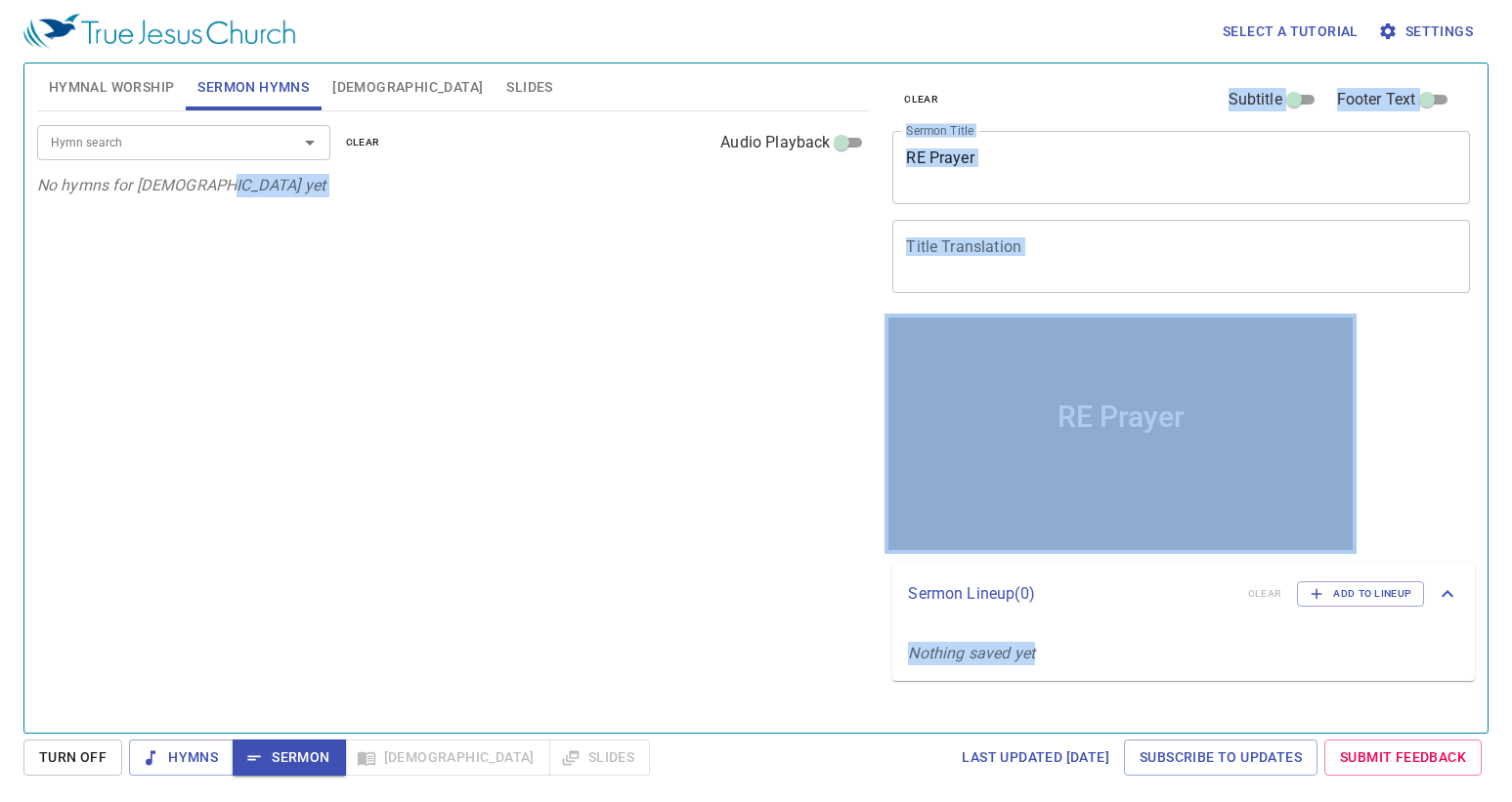click on "Hymn search Hymn search   clear Audio Playback No hymns for [DEMOGRAPHIC_DATA] yet" at bounding box center [454, 413] 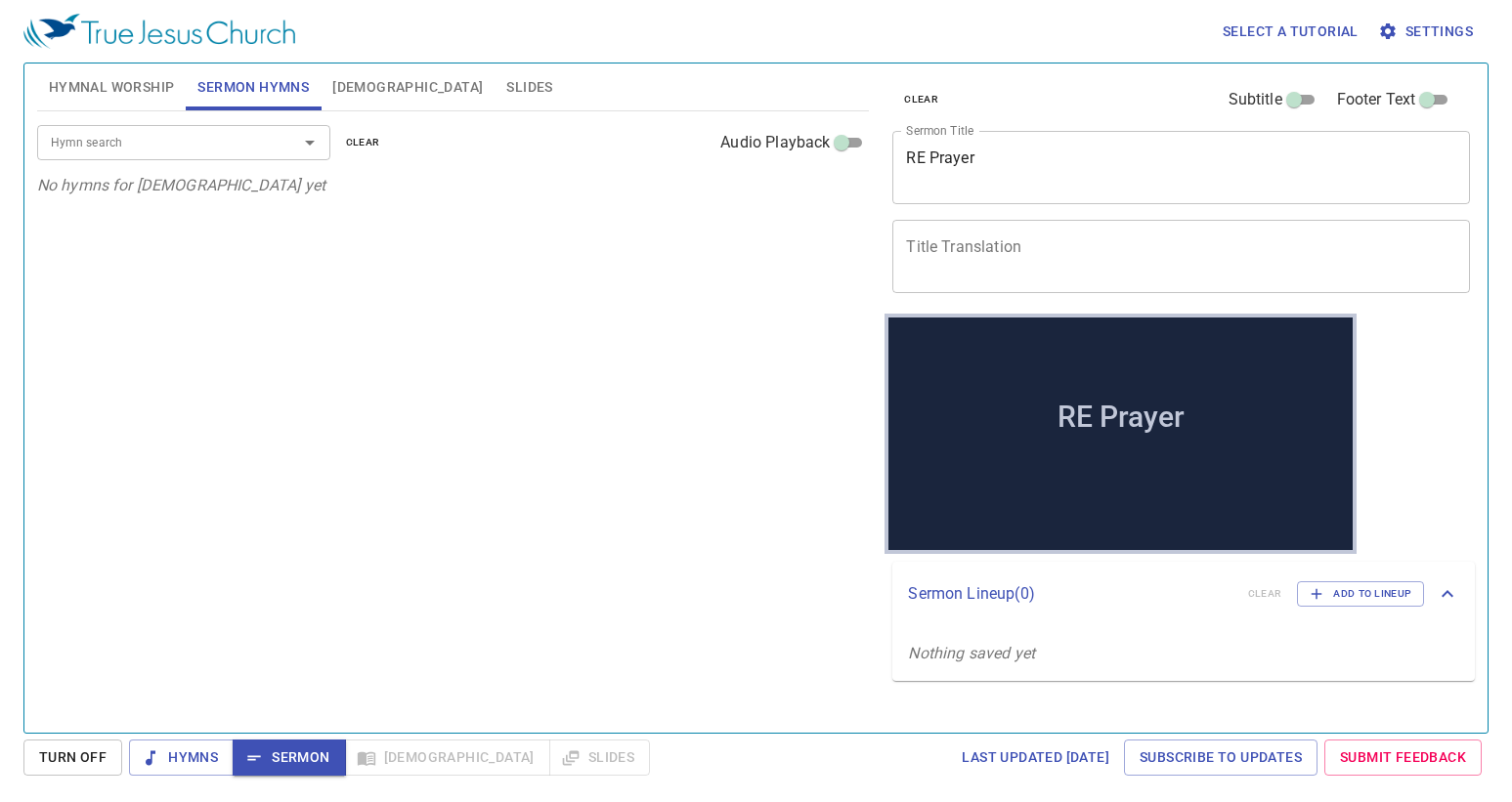 click on "Hymn search Hymn search   clear Audio Playback No hymns for [DEMOGRAPHIC_DATA] yet" at bounding box center (454, 413) 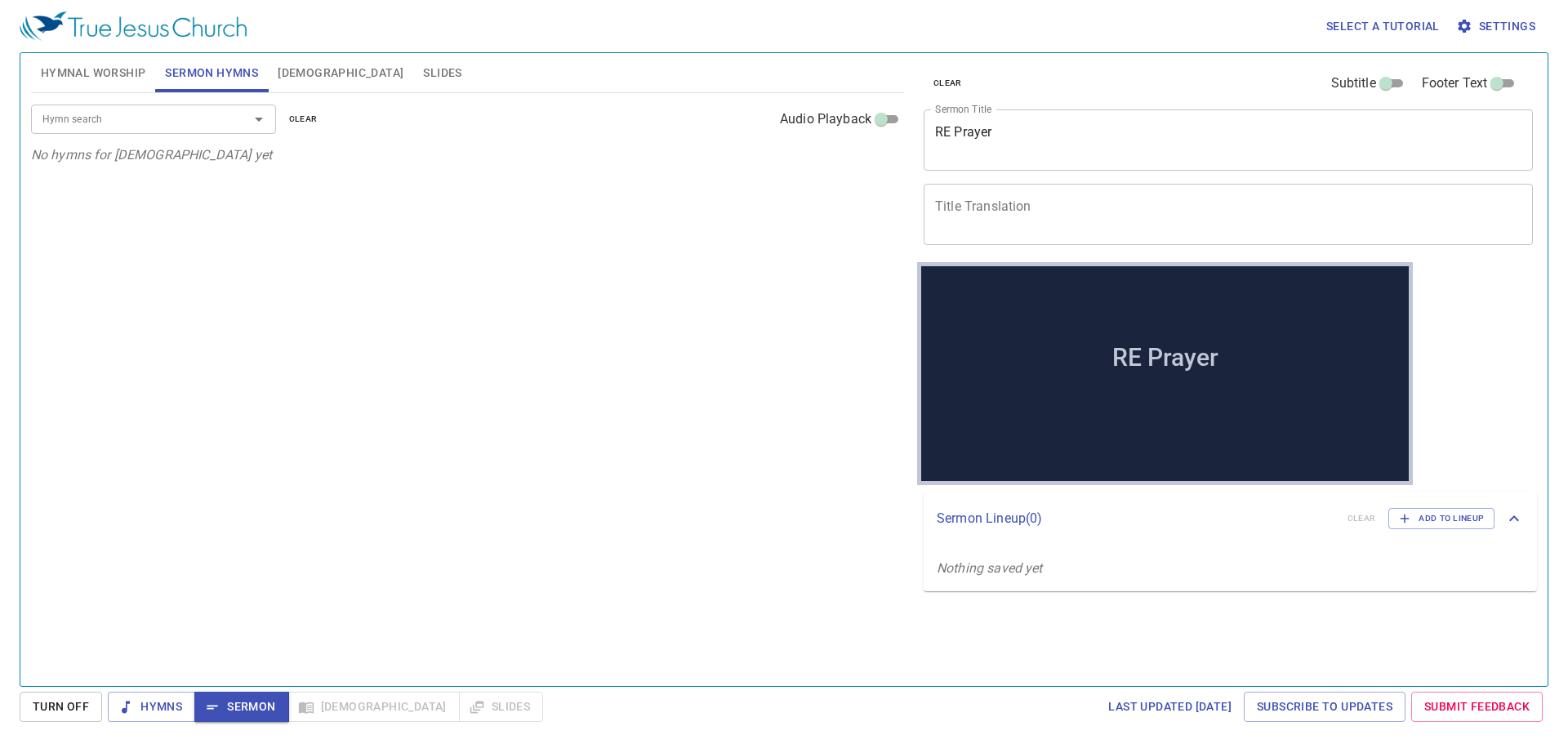 click on "Hymn search Hymn search   clear Audio Playback No hymns for [DEMOGRAPHIC_DATA] yet" at bounding box center (467, 382) 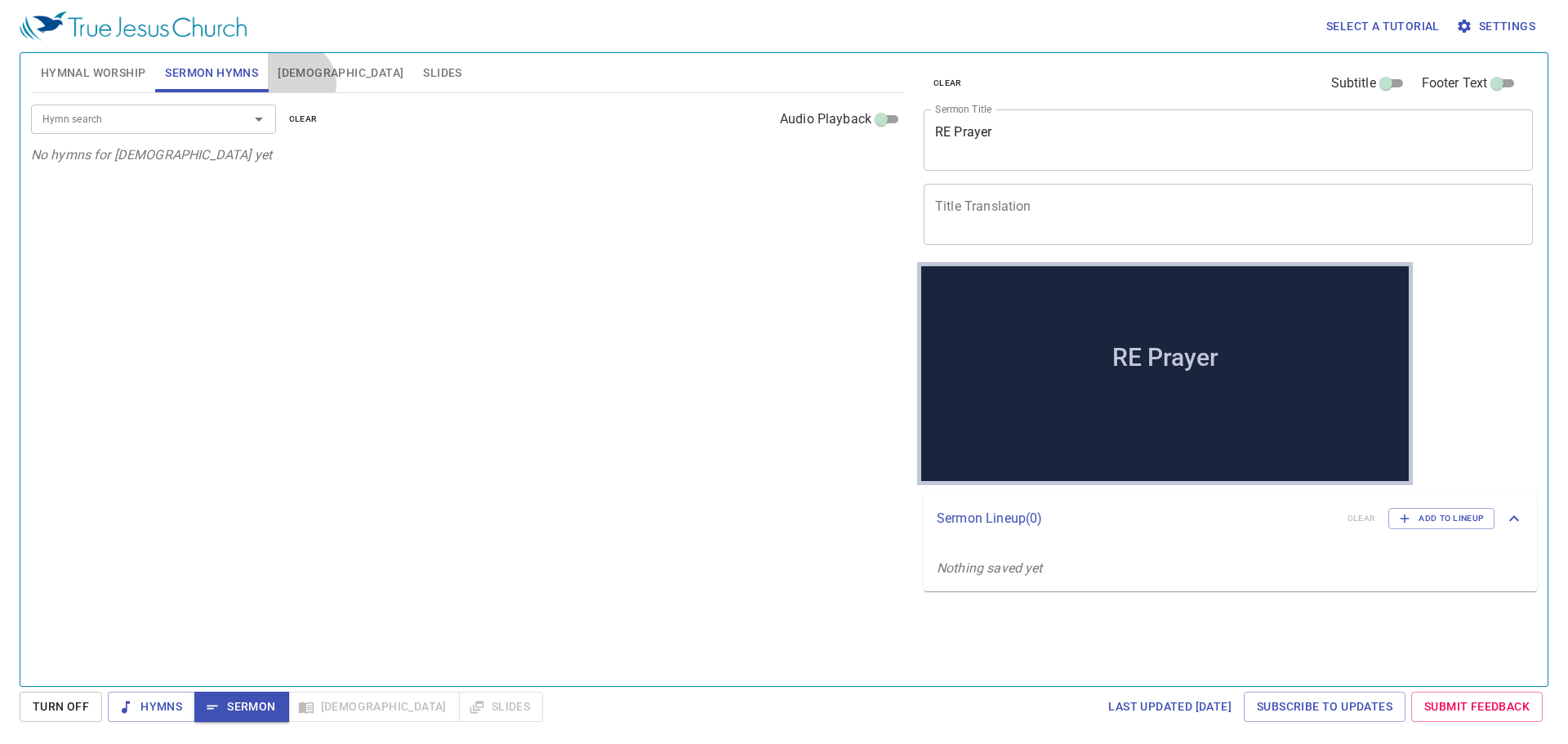 click on "[DEMOGRAPHIC_DATA]" at bounding box center (341, 73) 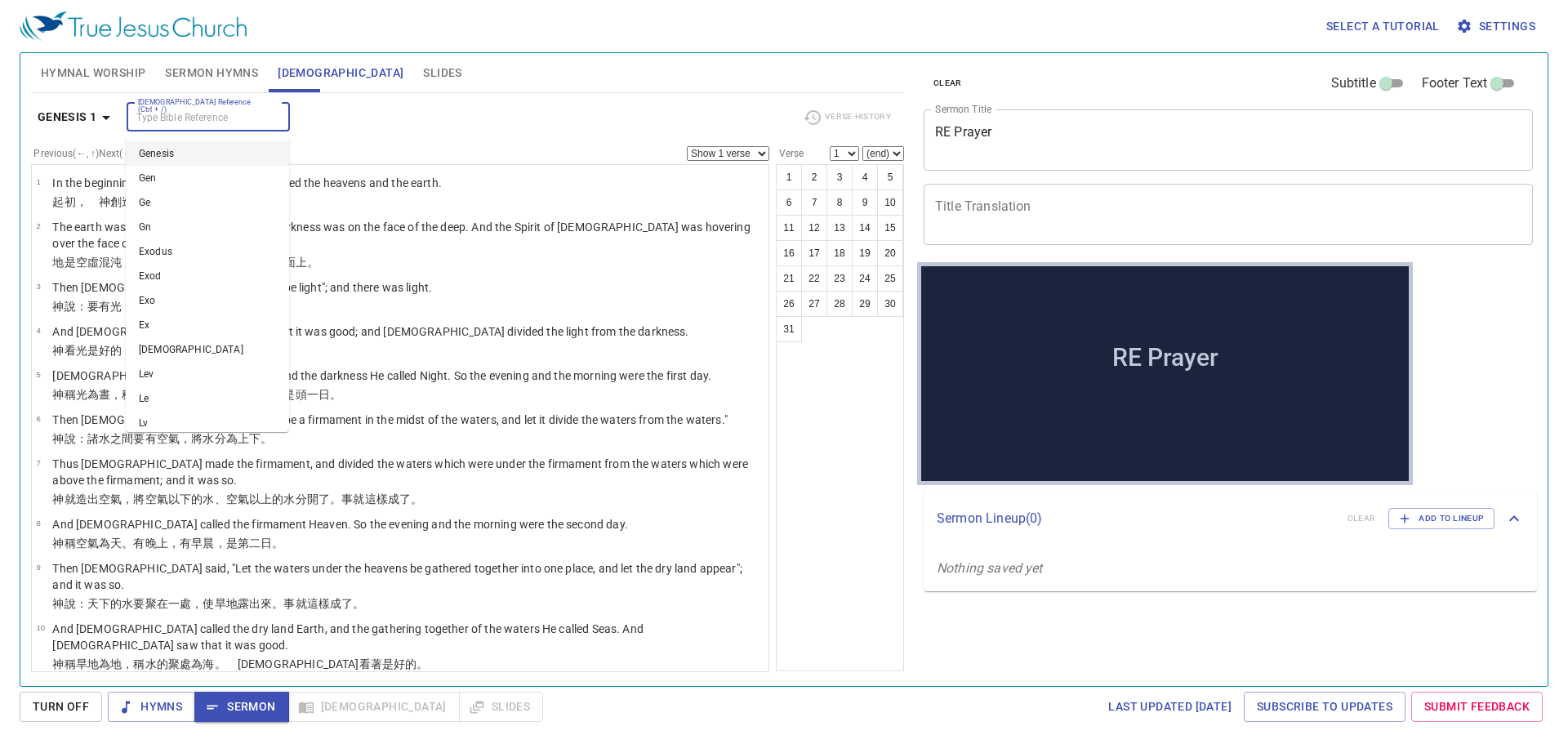 click on "[DEMOGRAPHIC_DATA] Reference (Ctrl + /)" at bounding box center [194, 117] 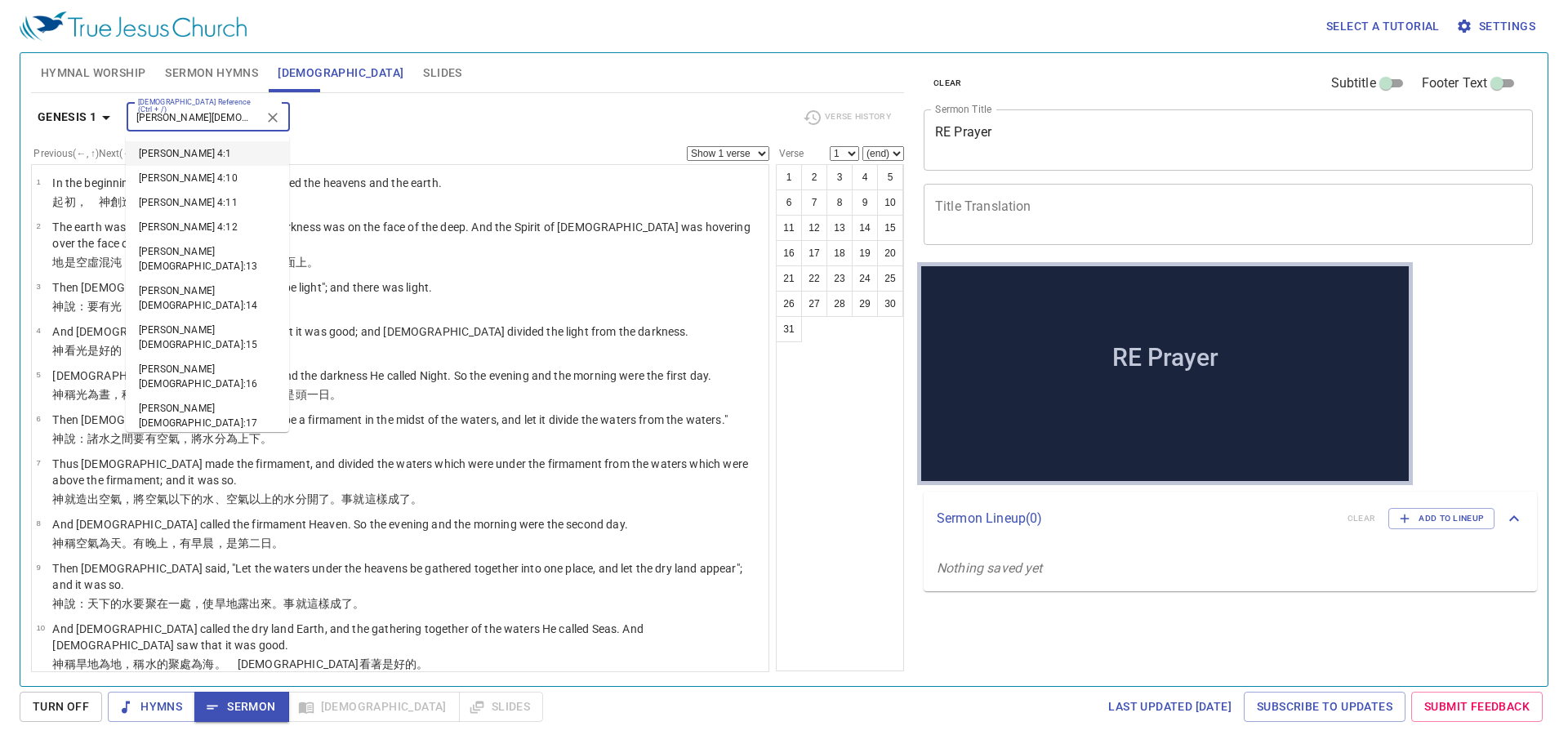 type on "[PERSON_NAME][DEMOGRAPHIC_DATA]:13" 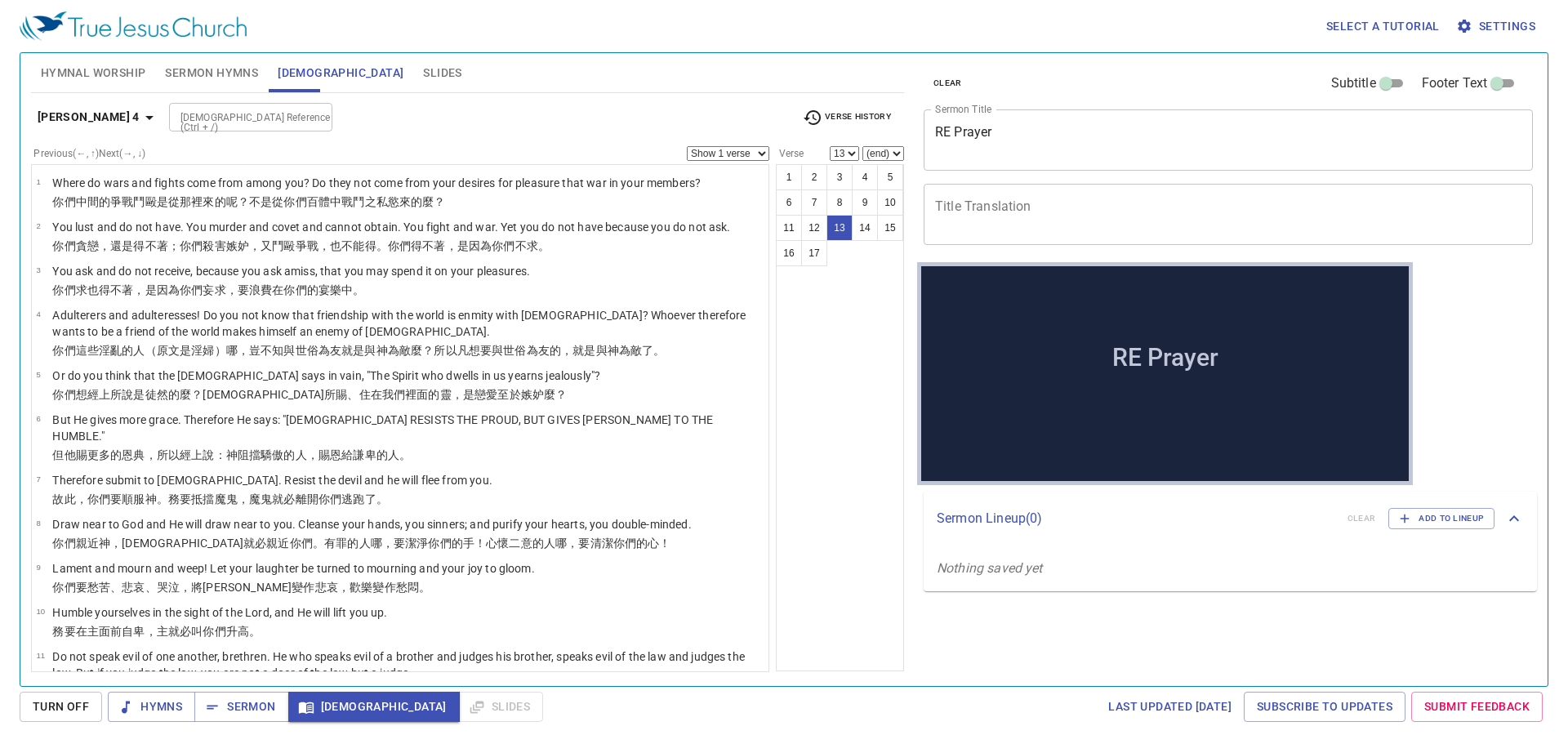 scroll, scrollTop: 305, scrollLeft: 0, axis: vertical 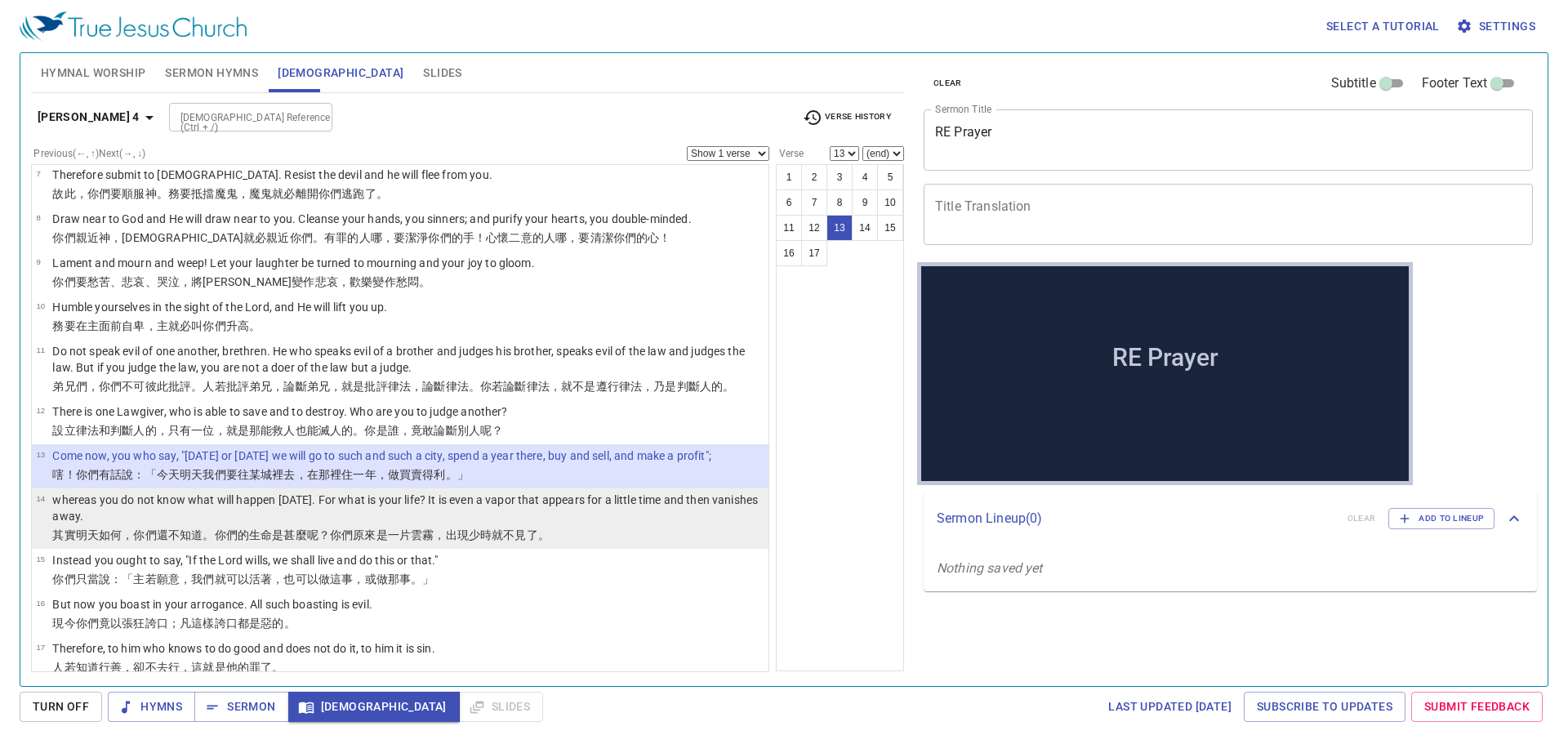 click on "whereas you do not know what will happen [DATE]. For what is your life? It is even a vapor that appears for a little time and then vanishes away." at bounding box center (408, 508) 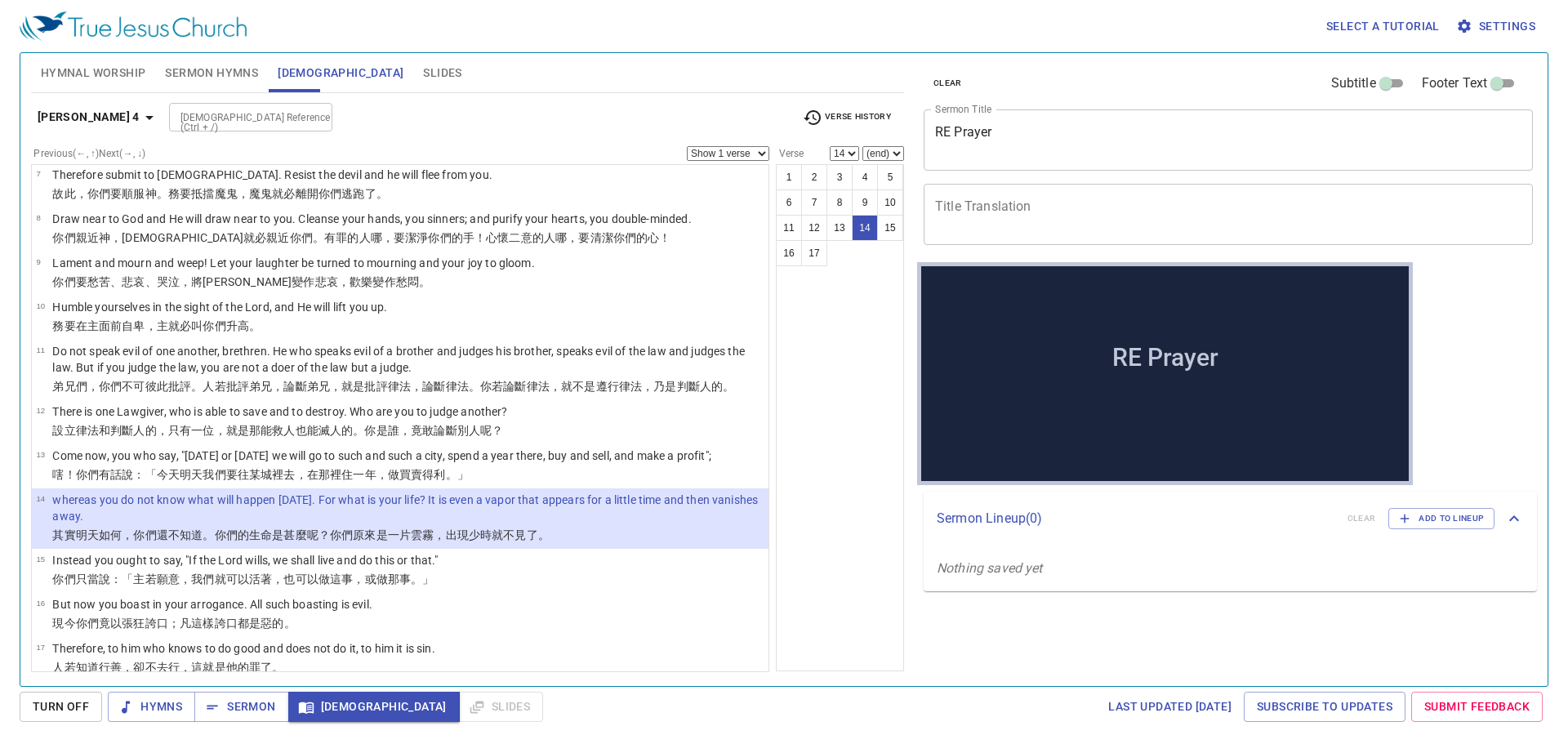 click on "Show 1 verse Show 2 verses Show 3 verses Show 4 verses Show 5 verses" at bounding box center (728, 154) 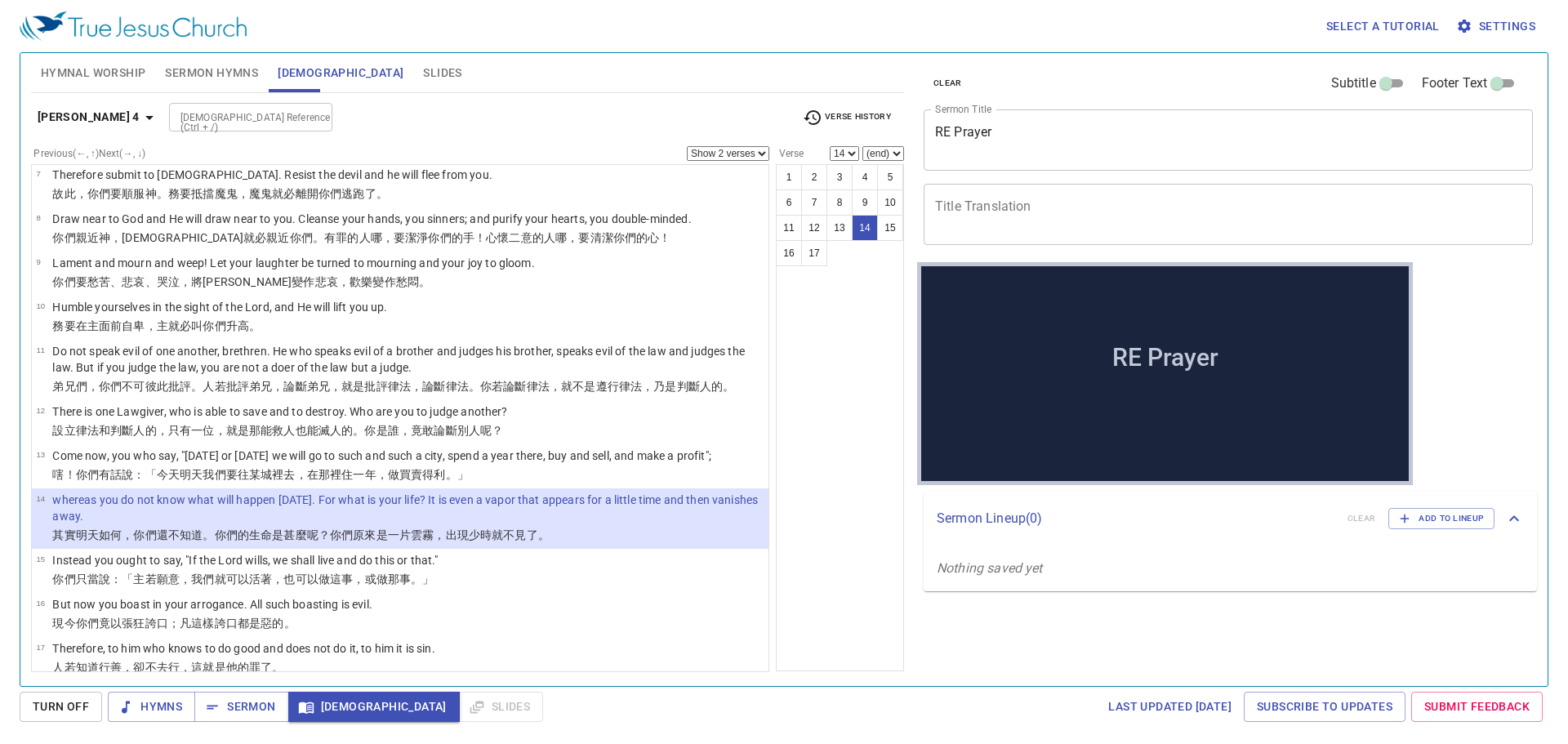 click on "Show 1 verse Show 2 verses Show 3 verses Show 4 verses Show 5 verses" at bounding box center (728, 154) 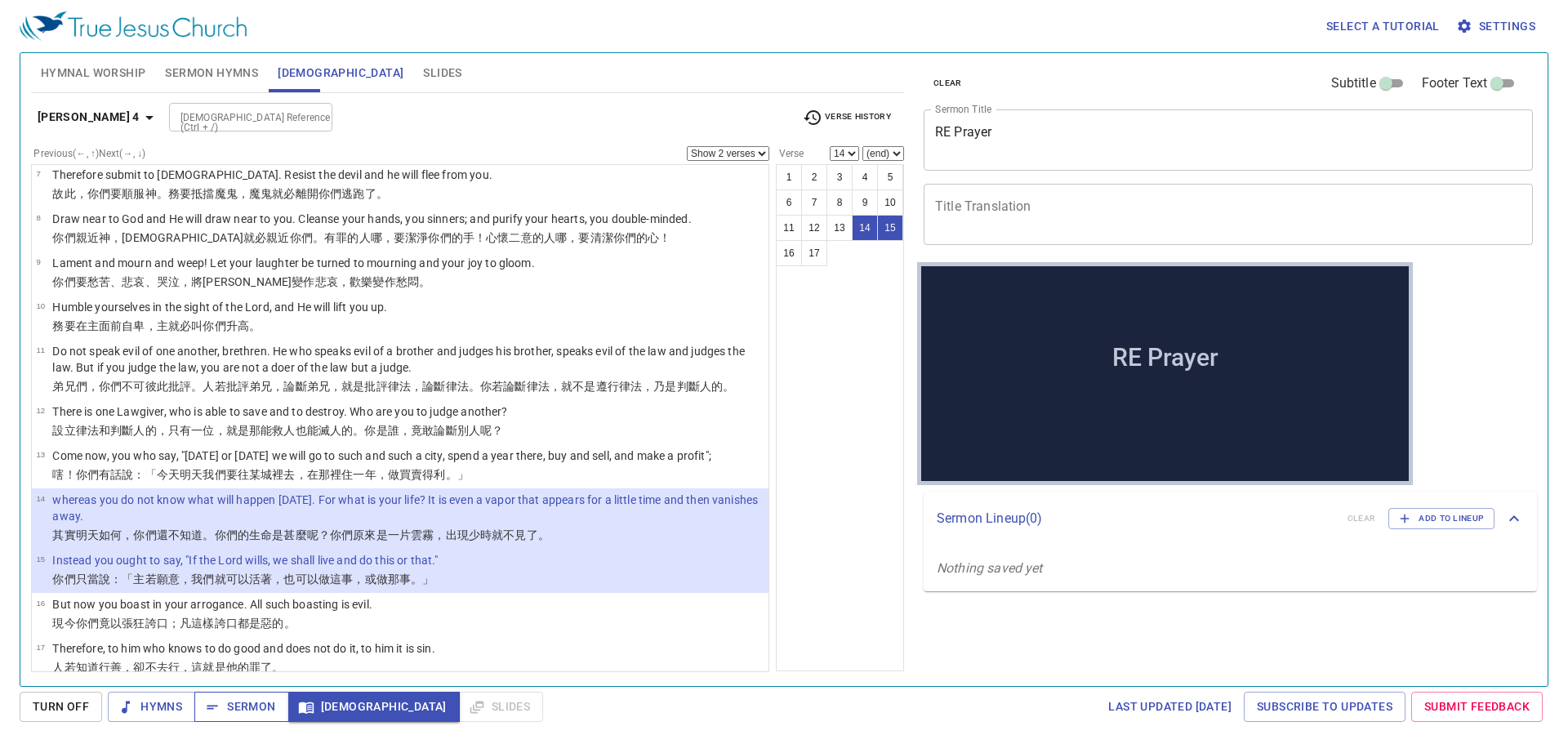 click on "Sermon" at bounding box center [241, 706] 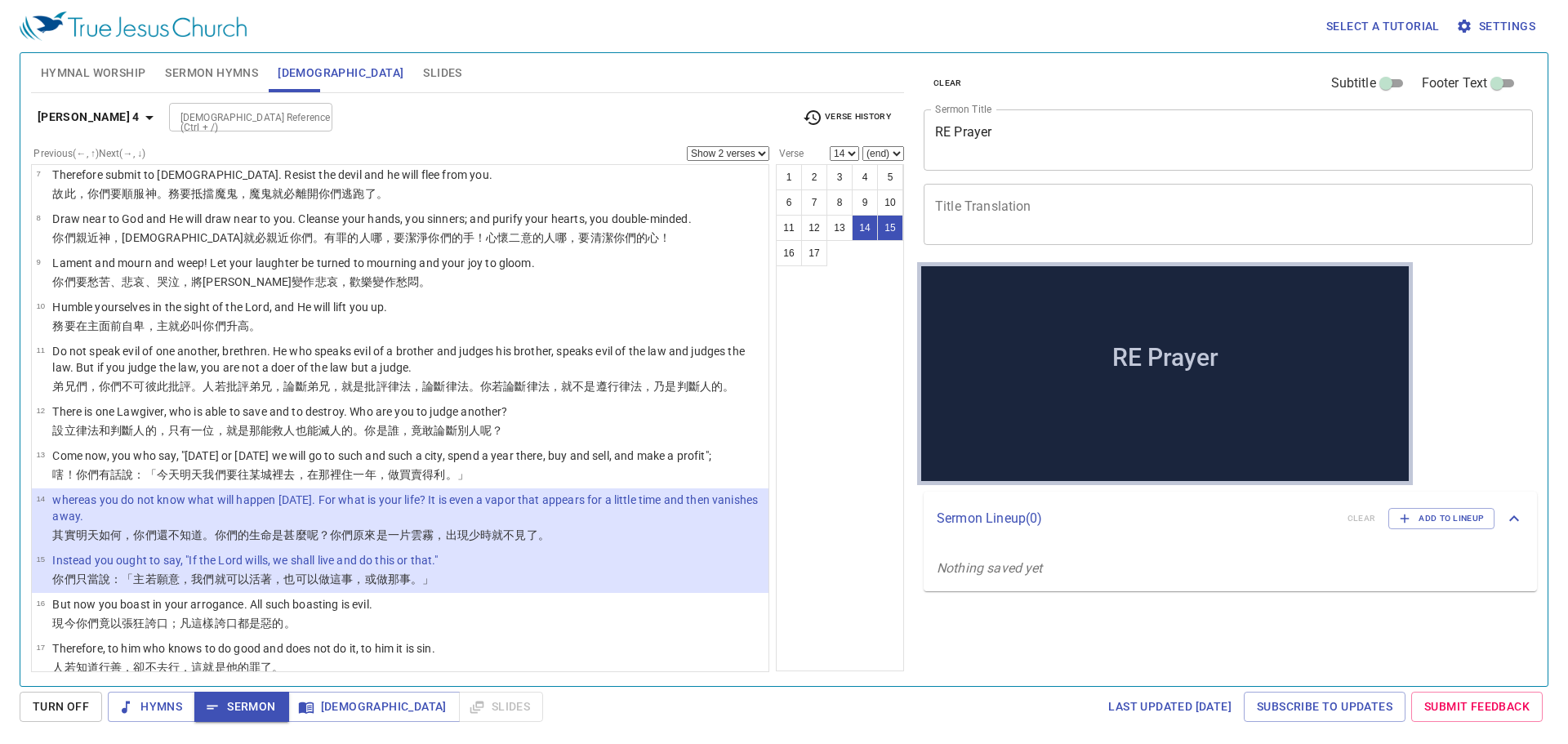type 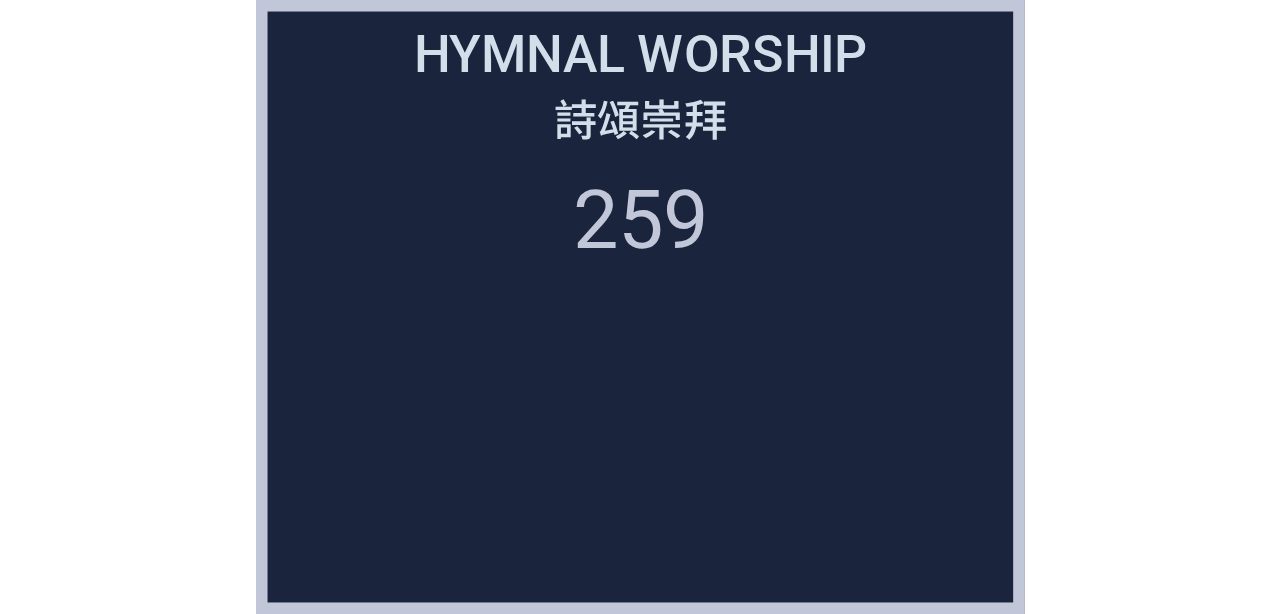 scroll, scrollTop: 0, scrollLeft: 0, axis: both 